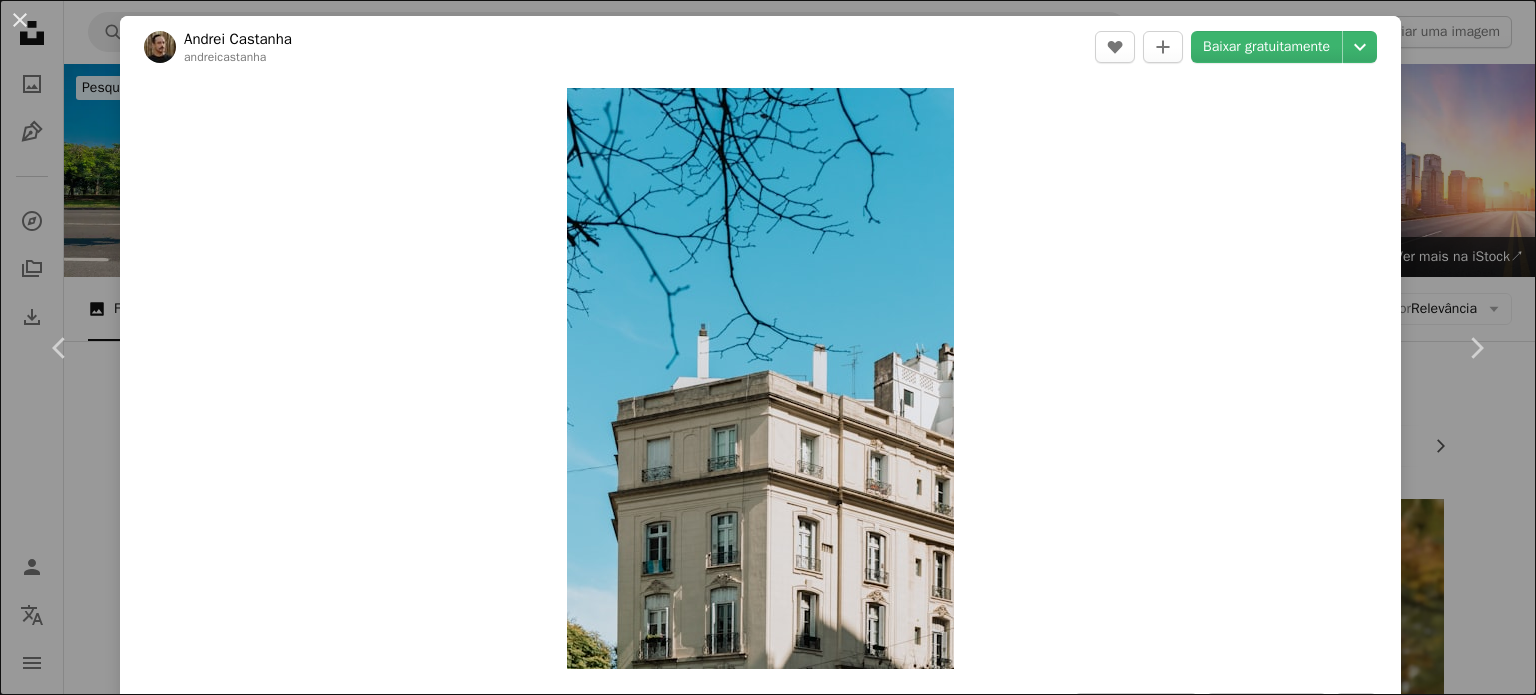 scroll, scrollTop: 28163, scrollLeft: 0, axis: vertical 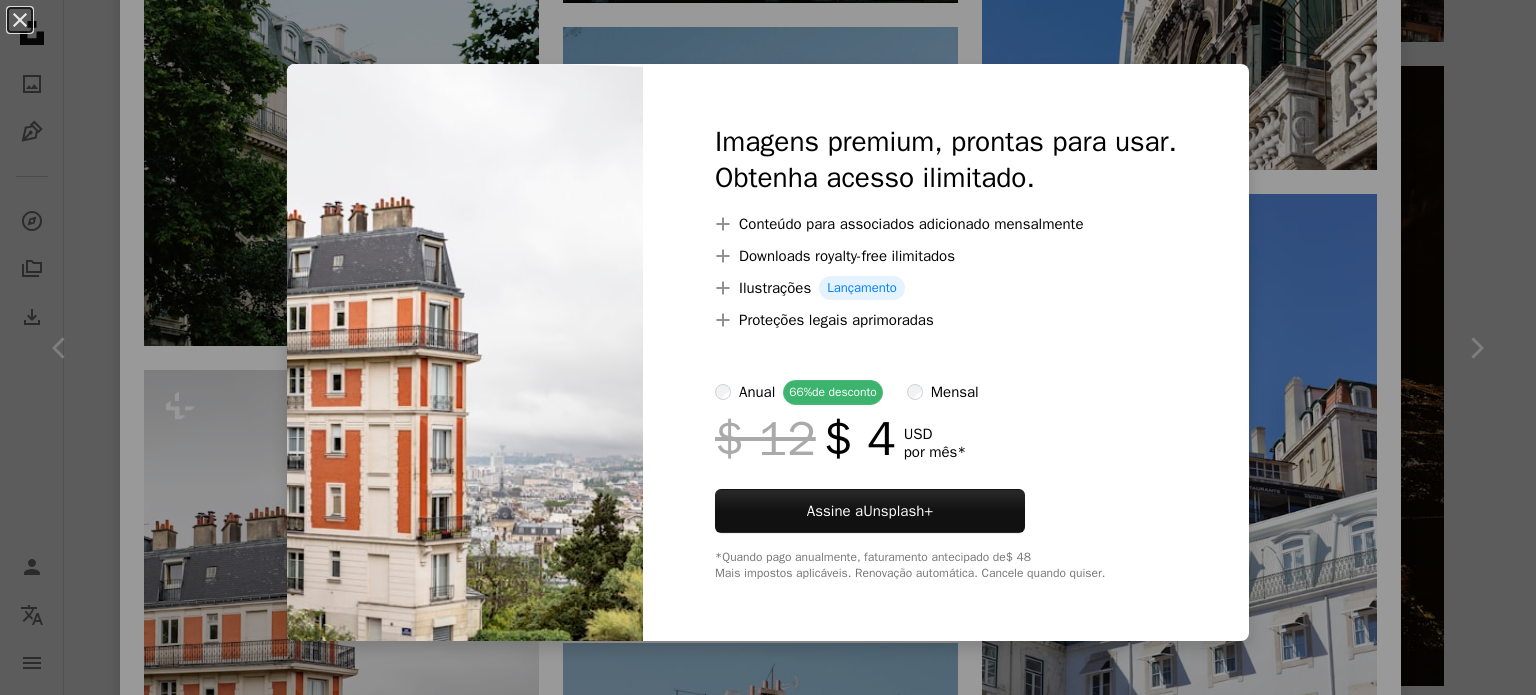 click on "An X shape Imagens premium, prontas para usar. Obtenha acesso ilimitado. A plus sign Conteúdo para associados adicionado mensalmente A plus sign Downloads royalty-free ilimitados A plus sign Ilustrações  Lançamento A plus sign Proteções legais aprimoradas anual 66%  de desconto mensal $ 12   $ 4 USD por mês * Assine a  Unsplash+ *Quando pago anualmente, faturamento antecipado de  $ 48 Mais impostos aplicáveis. Renovação automática. Cancele quando quiser." at bounding box center [768, 347] 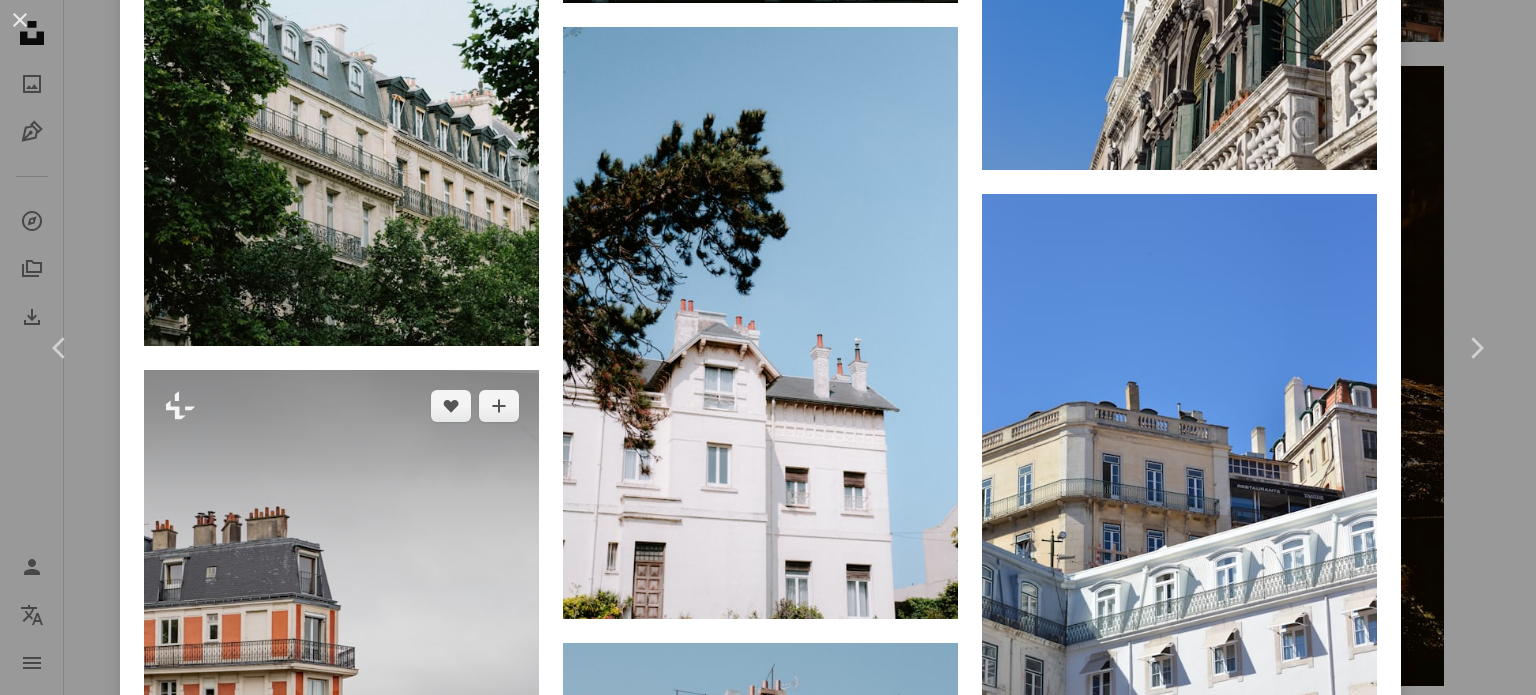 click at bounding box center [341, 666] 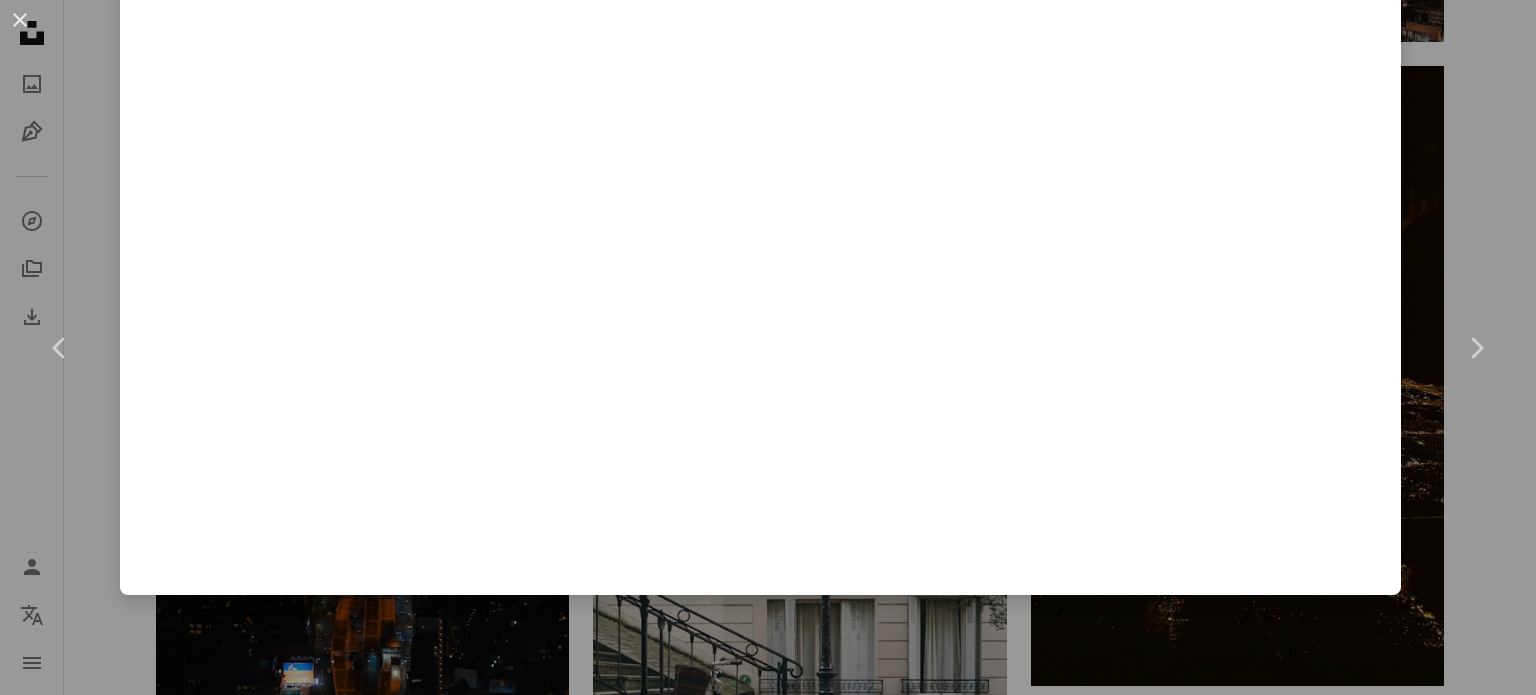 scroll, scrollTop: 0, scrollLeft: 0, axis: both 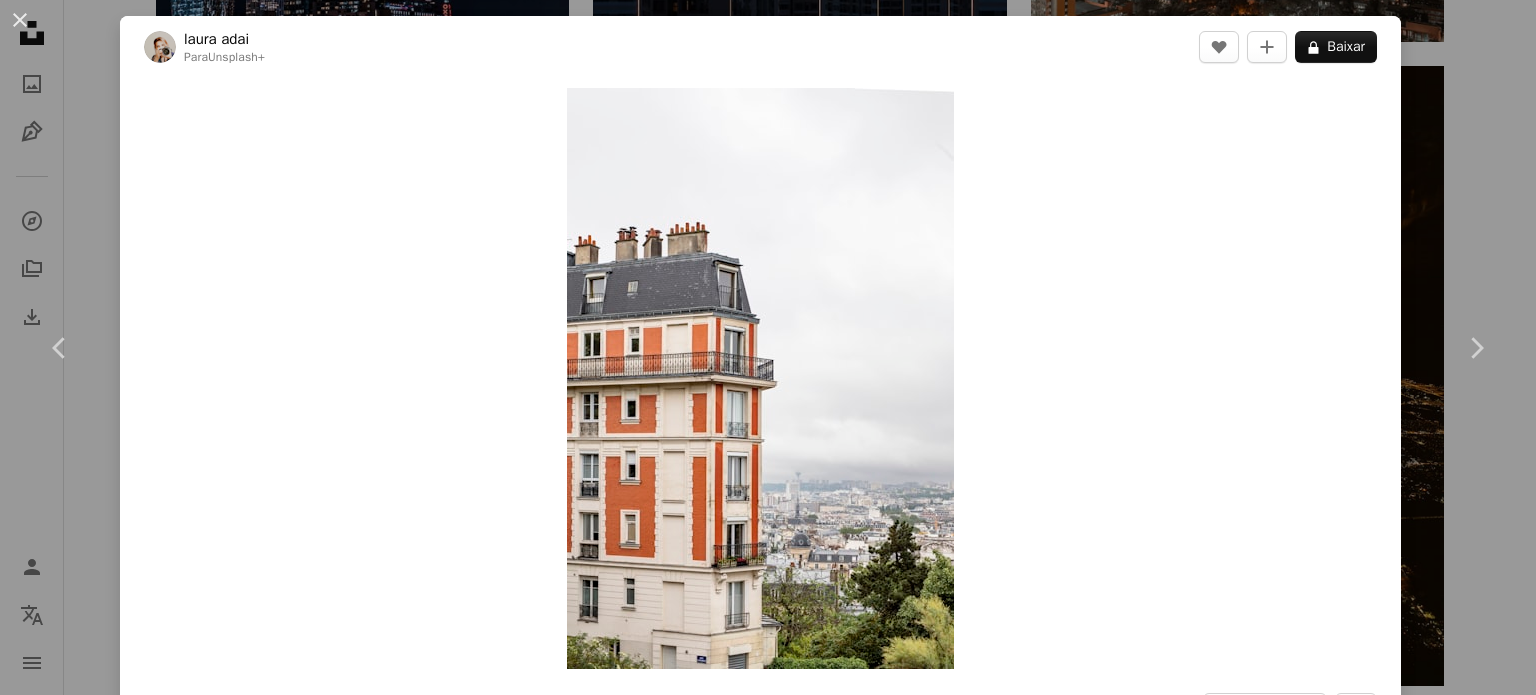 click on "[NAME] [NAME] [NAME] [NAME] Montmartre, [CITY], [COUNTRY] 14 de junho de 2024 [CITY] [COUNTRY] Europa Cityscape marco Montmartre arquitetura francesa capital [NAME] | [NAME] [NAME] [NAME] [NAME]" at bounding box center [768, 347] 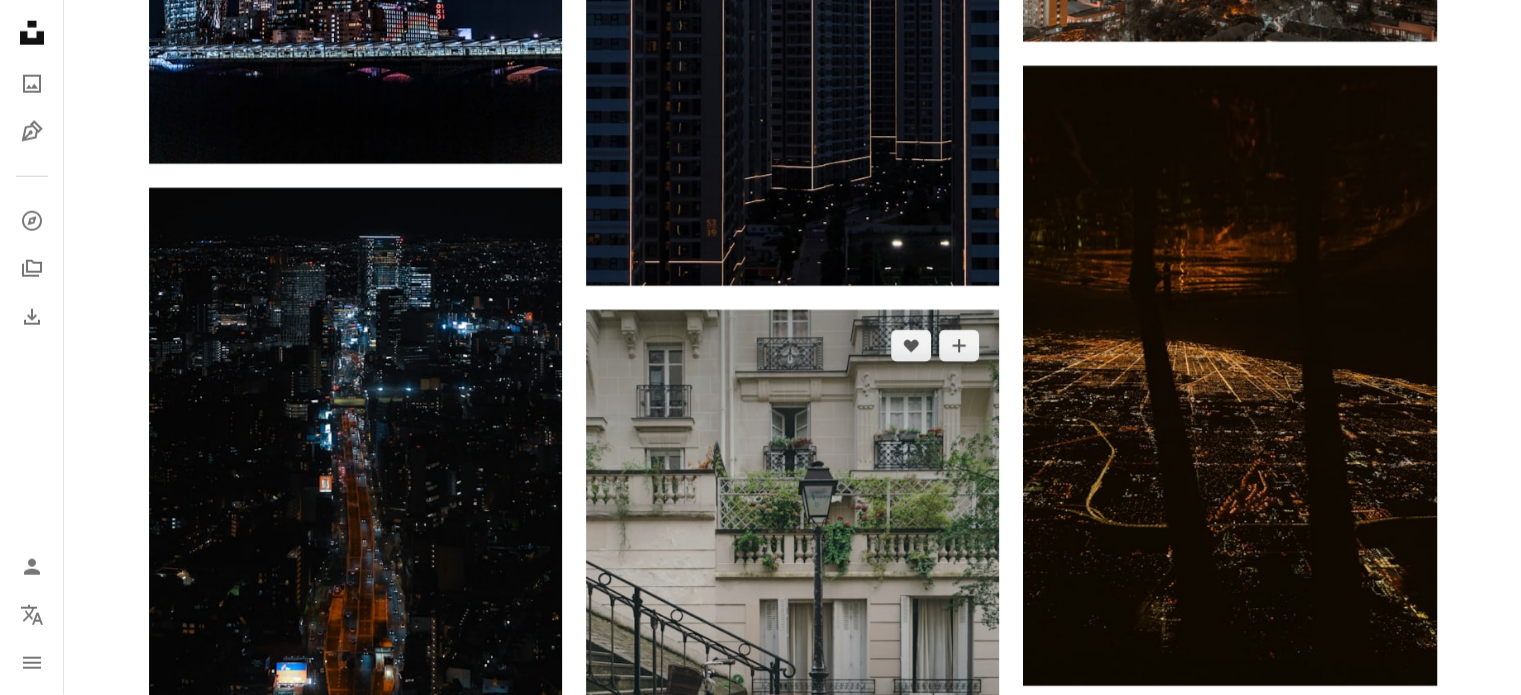 click at bounding box center (792, 606) 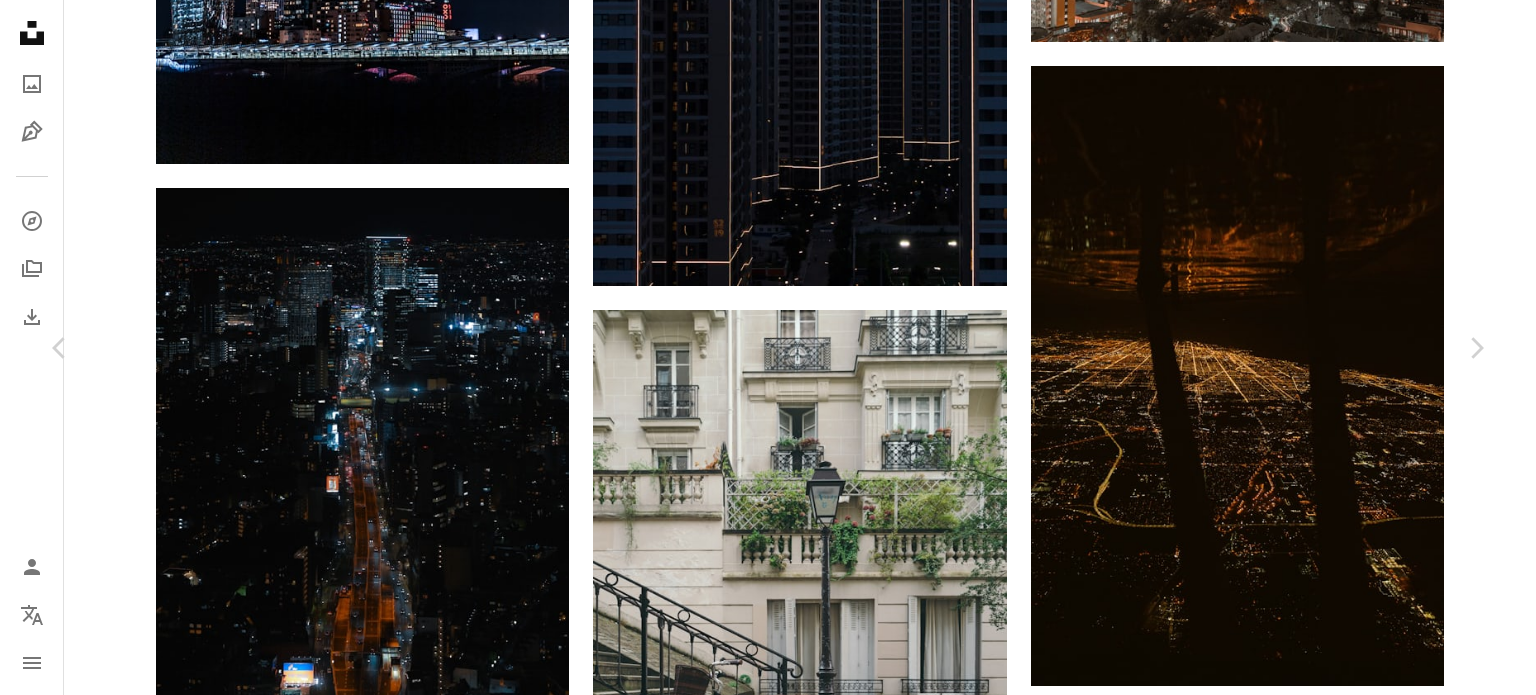 scroll, scrollTop: 5508, scrollLeft: 0, axis: vertical 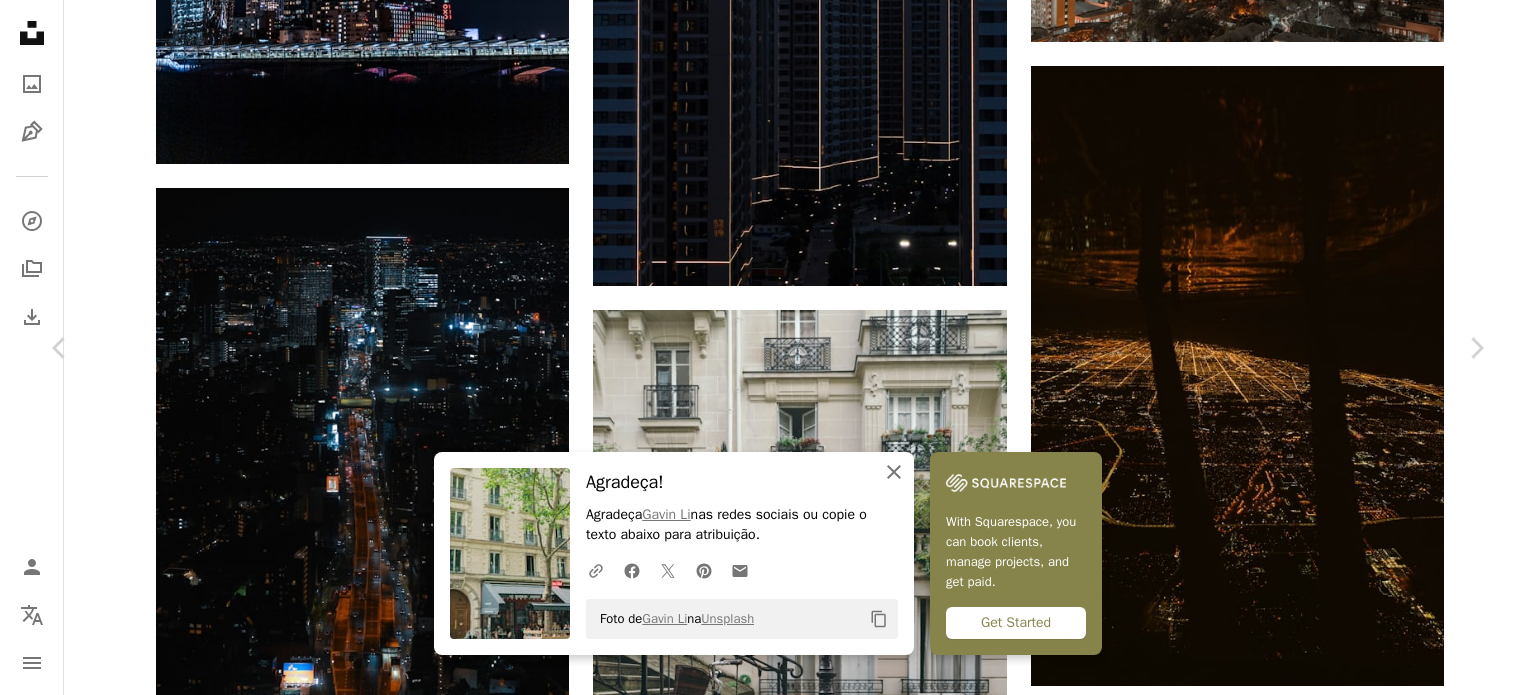 click on "An X shape" 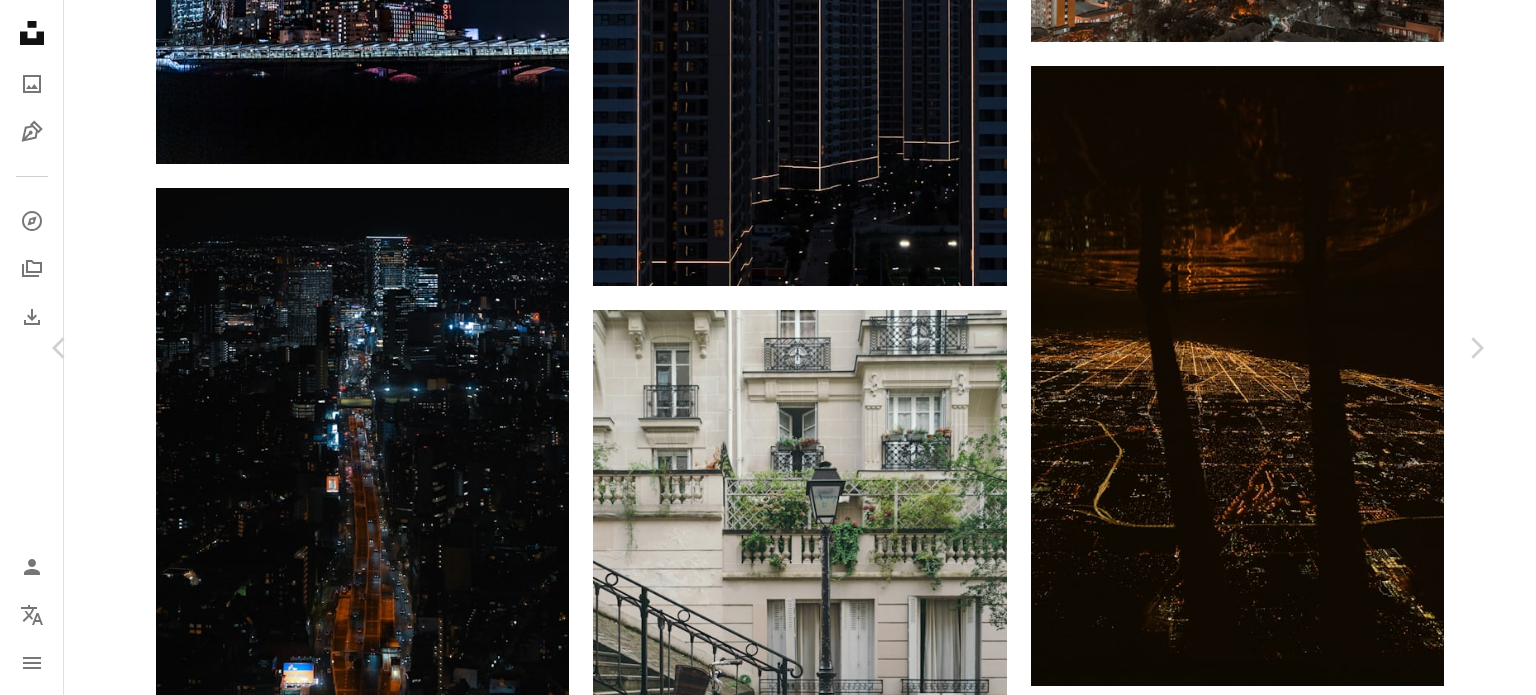 scroll, scrollTop: 1000, scrollLeft: 0, axis: vertical 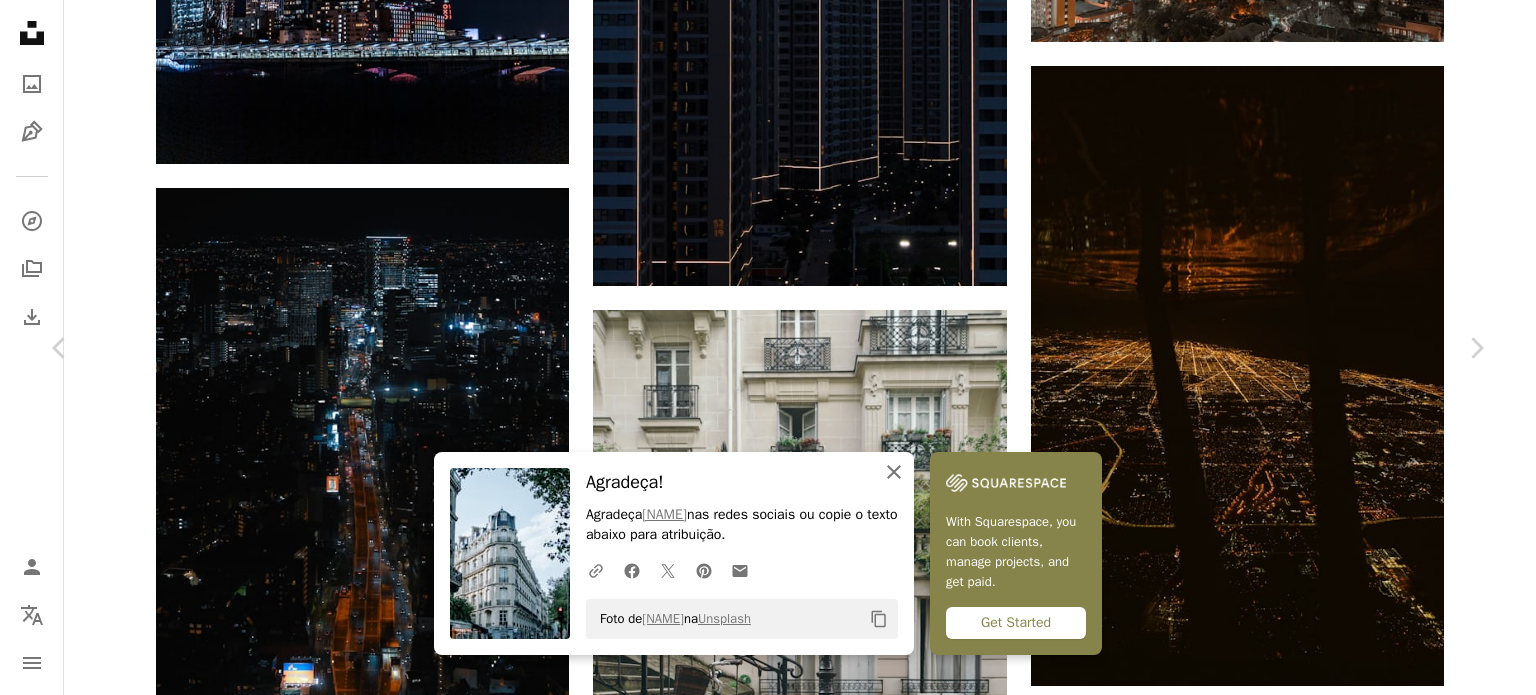 click on "An X shape" 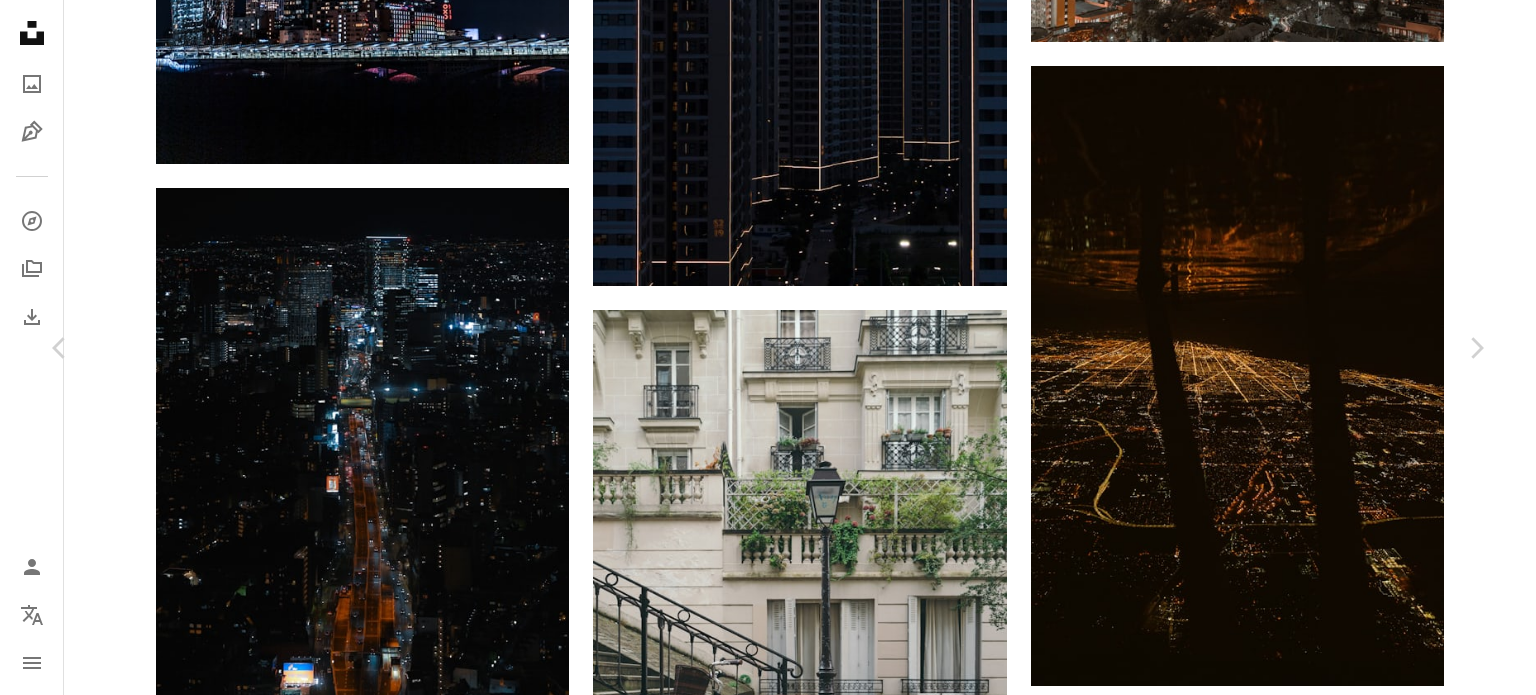 click on "Arrow pointing down" at bounding box center [499, 5859] 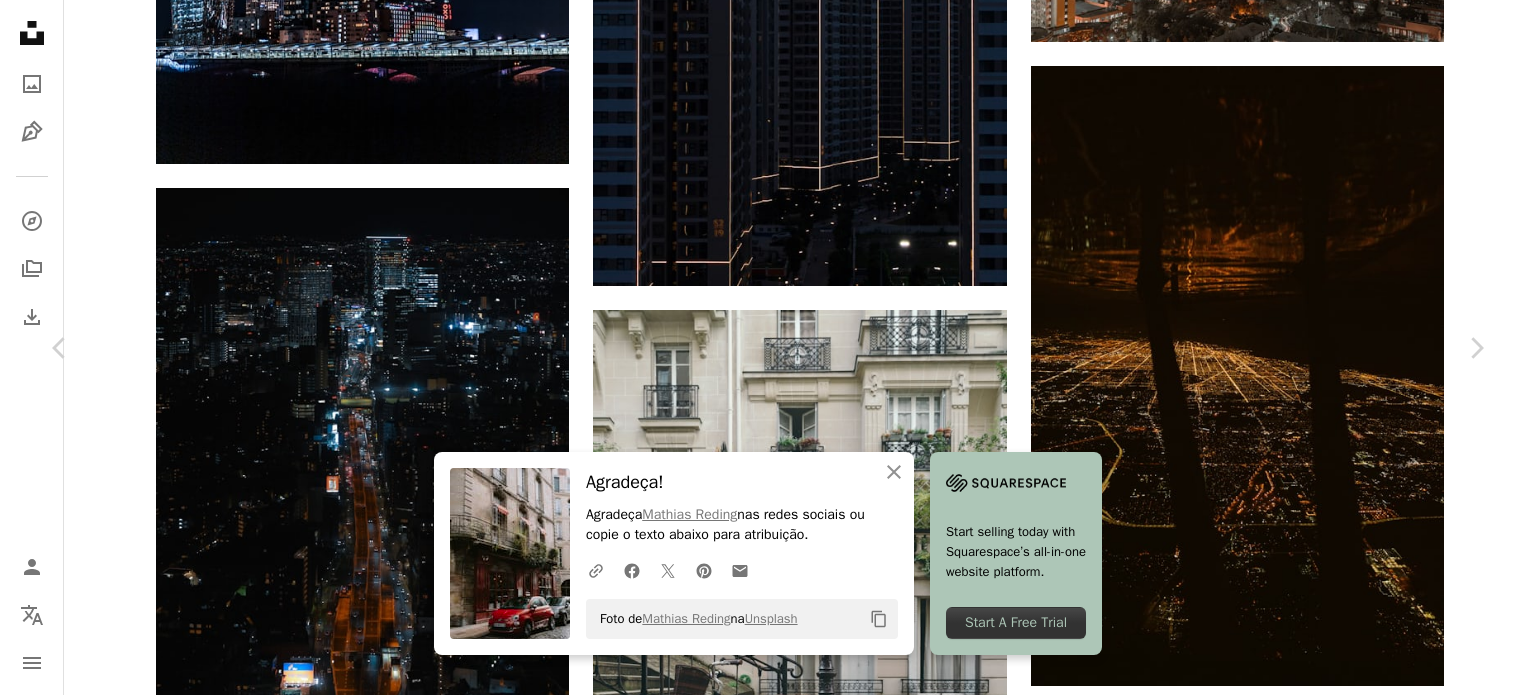 scroll, scrollTop: 1100, scrollLeft: 0, axis: vertical 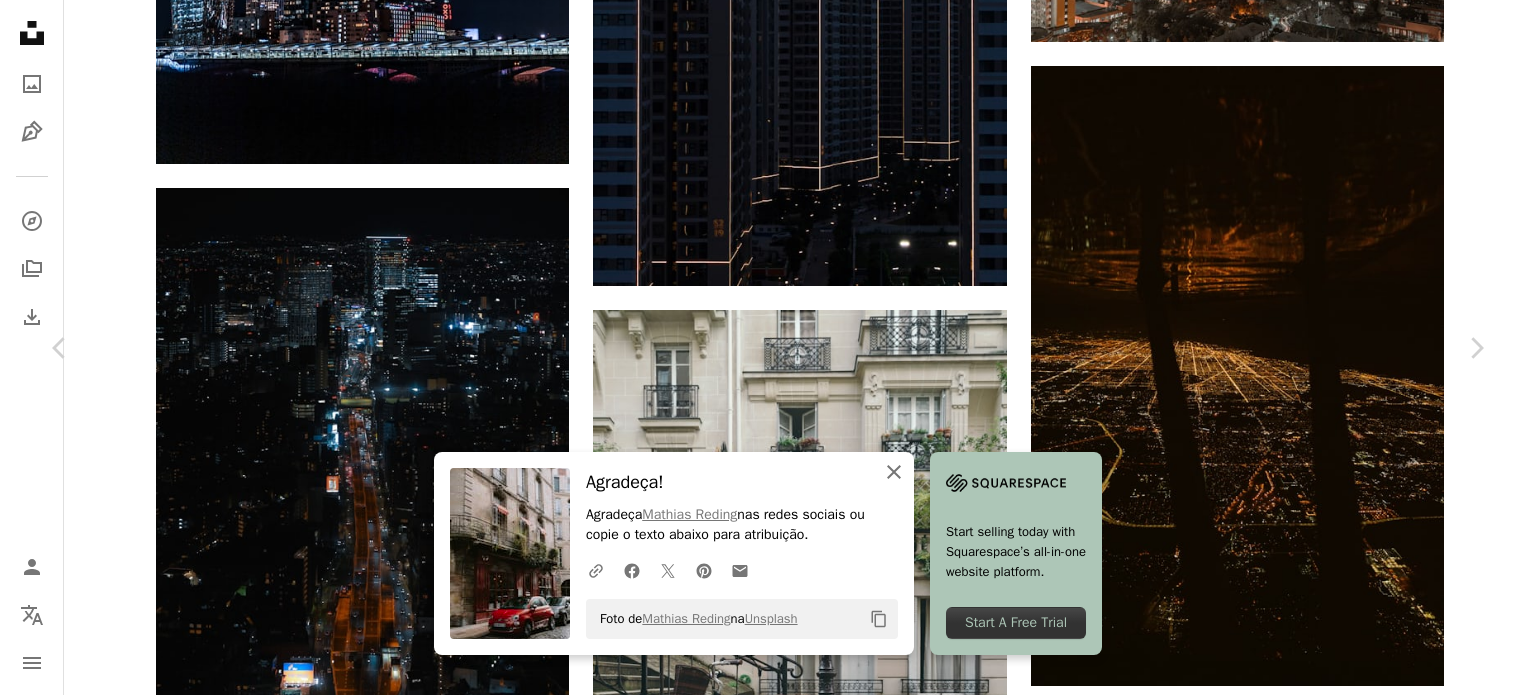 click on "An X shape Fechar" at bounding box center [894, 472] 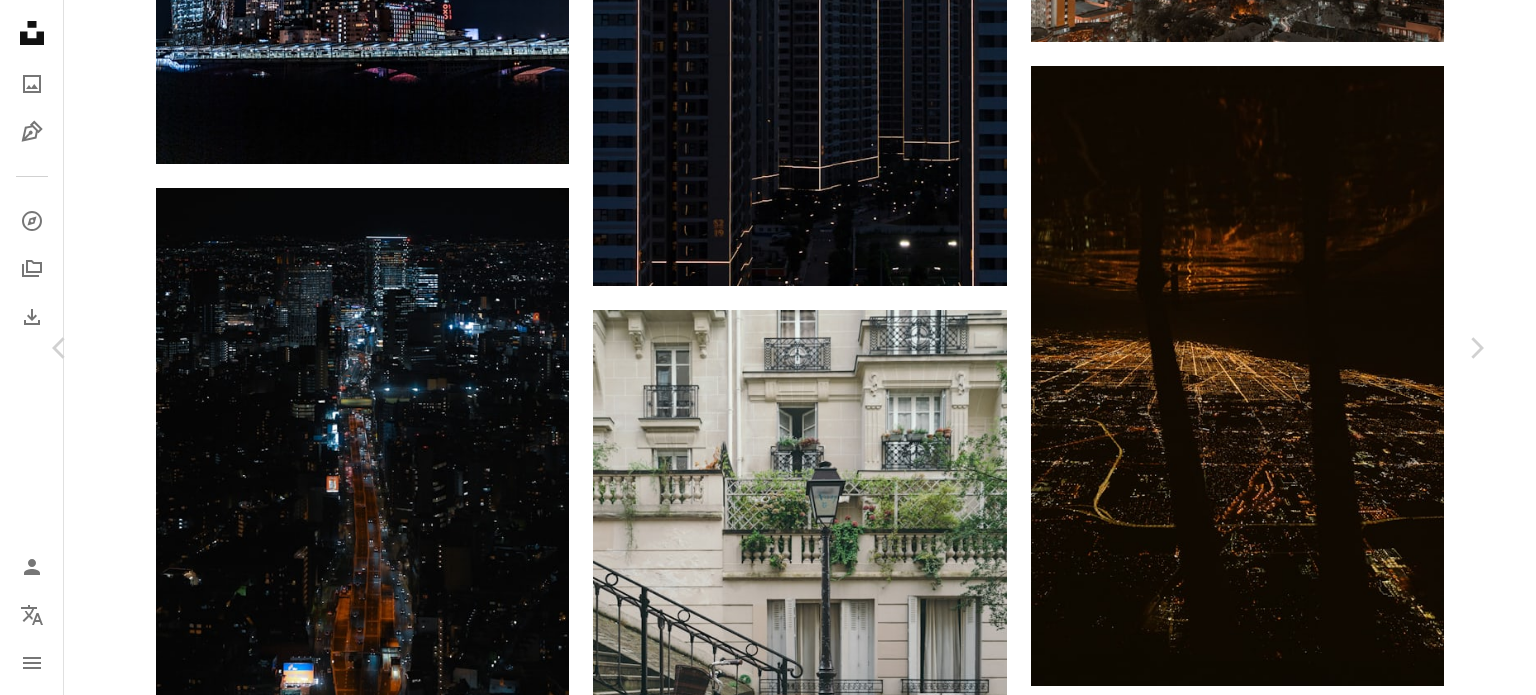 scroll, scrollTop: 1500, scrollLeft: 0, axis: vertical 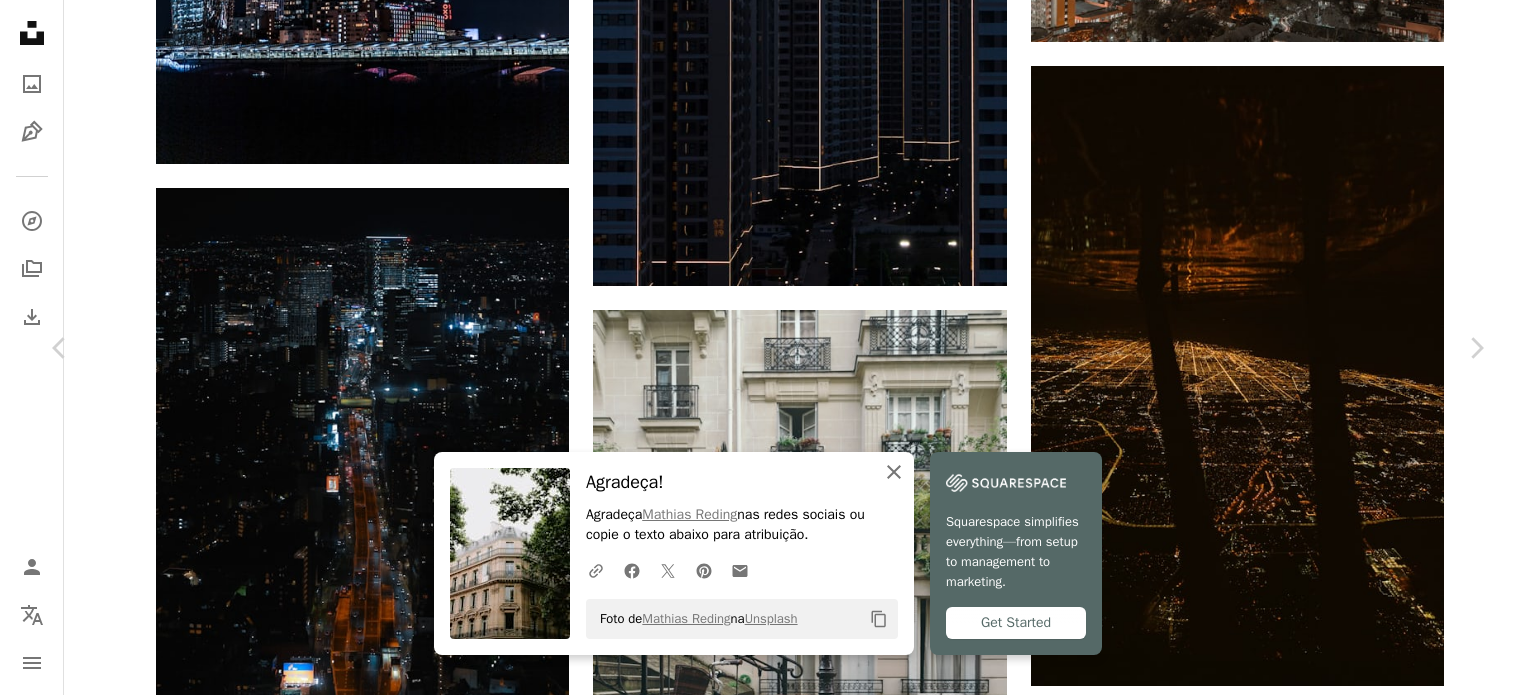 click on "An X shape" 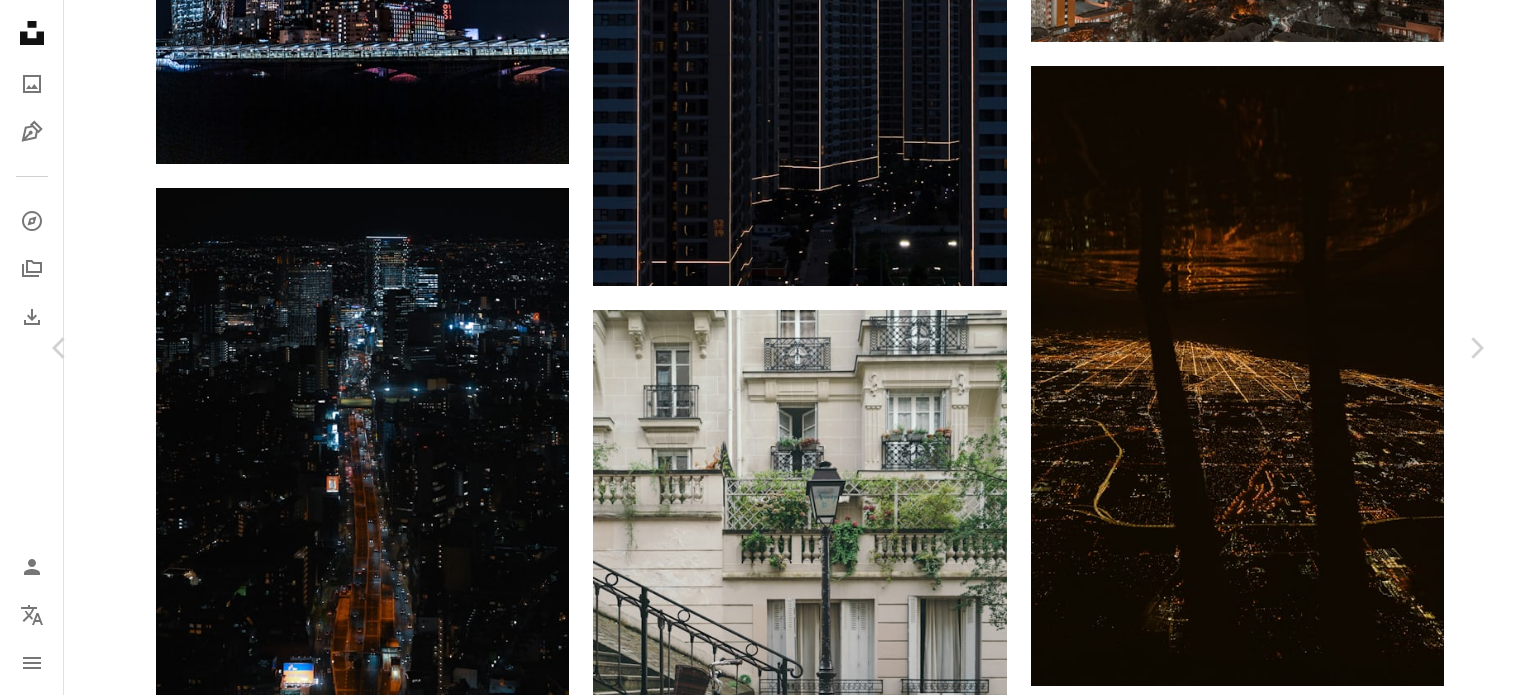 scroll, scrollTop: 2500, scrollLeft: 0, axis: vertical 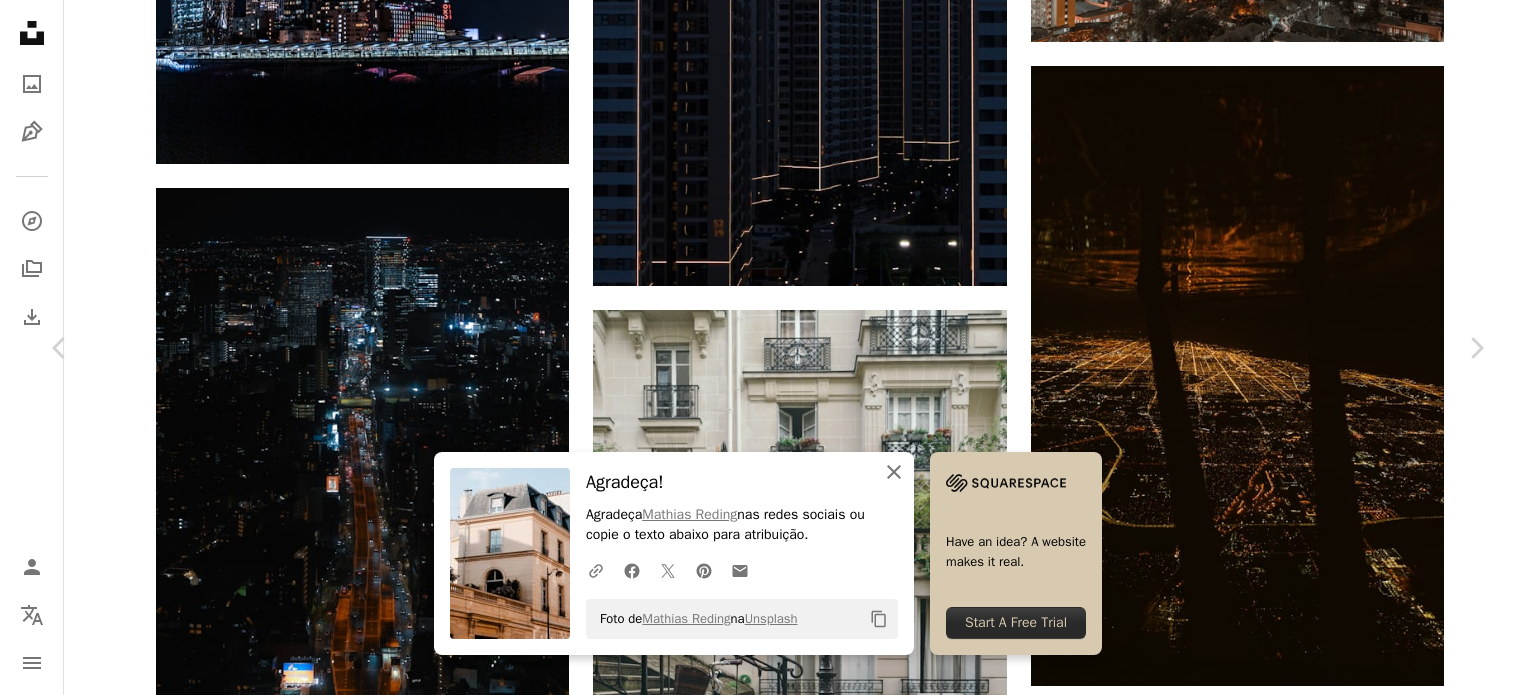 click on "An X shape" 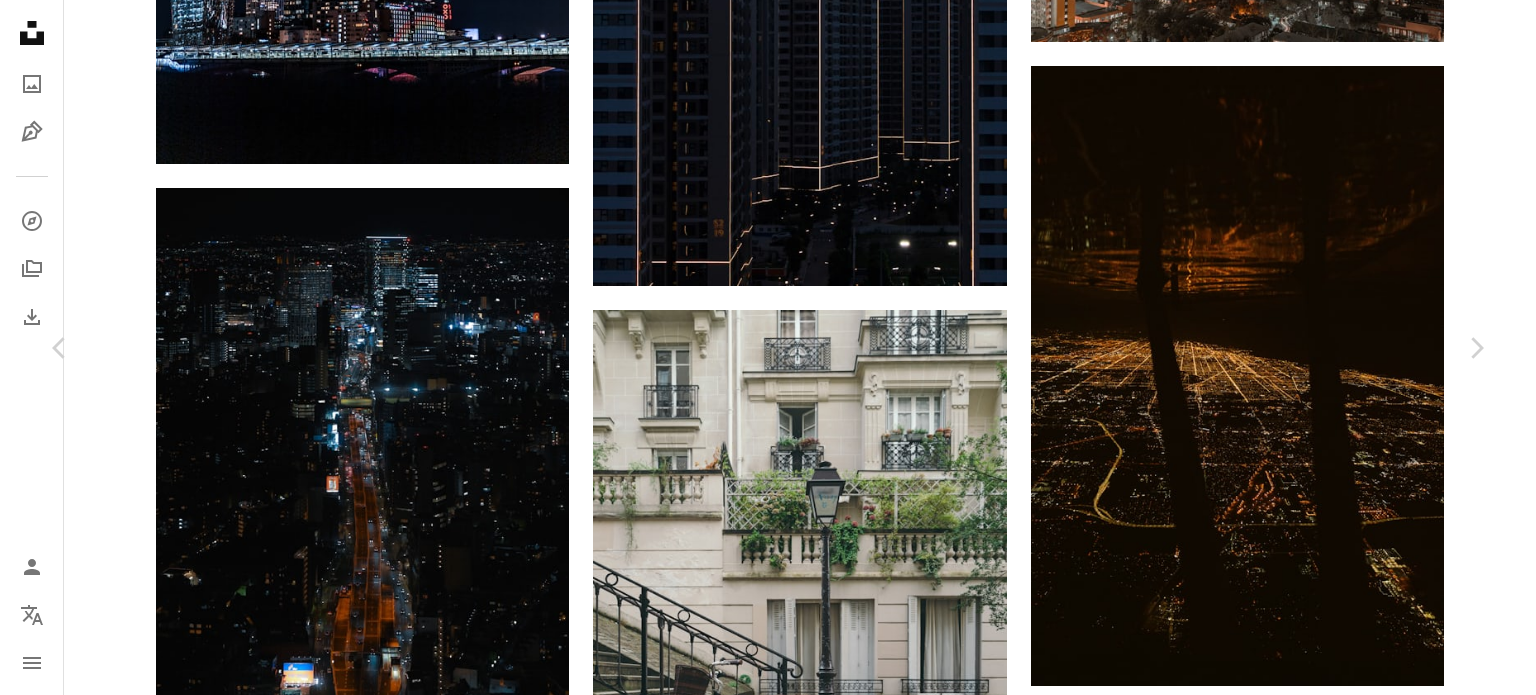 scroll, scrollTop: 5400, scrollLeft: 0, axis: vertical 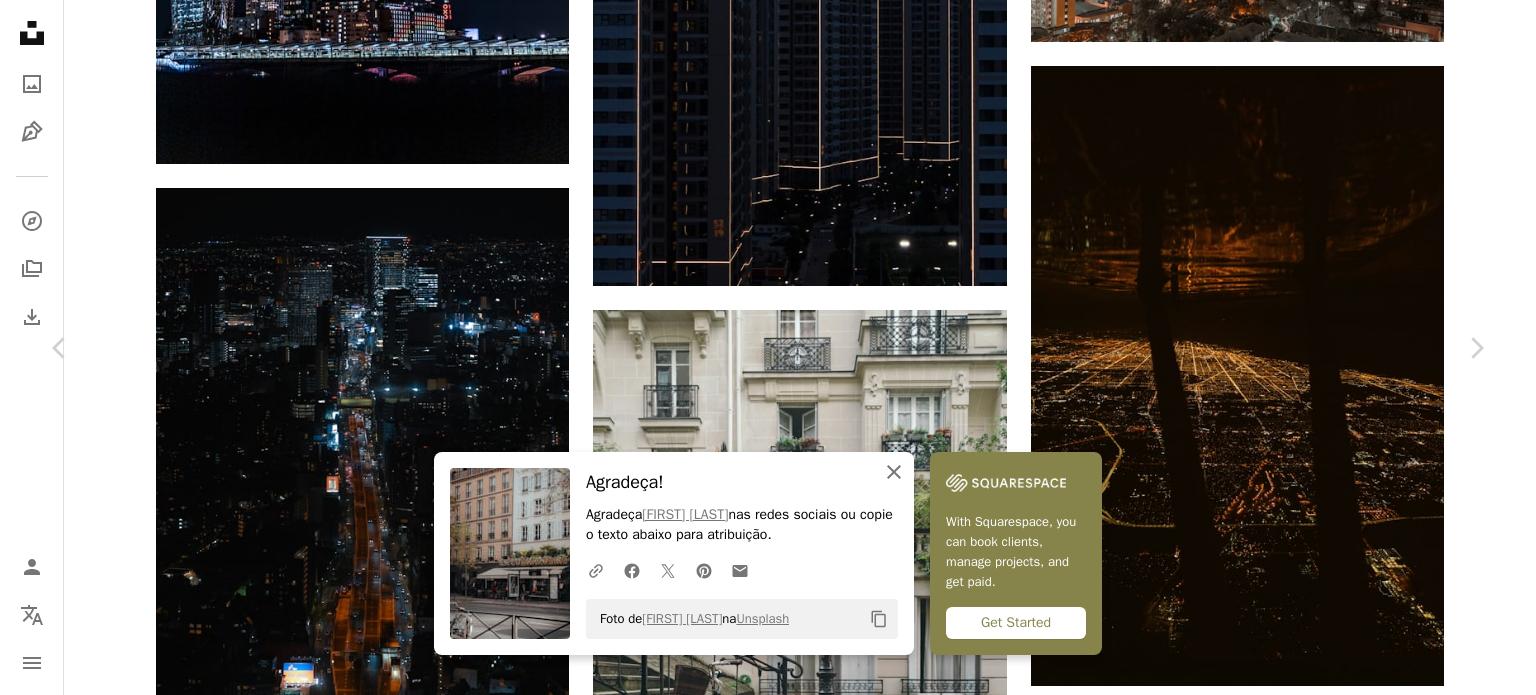 click on "An X shape" 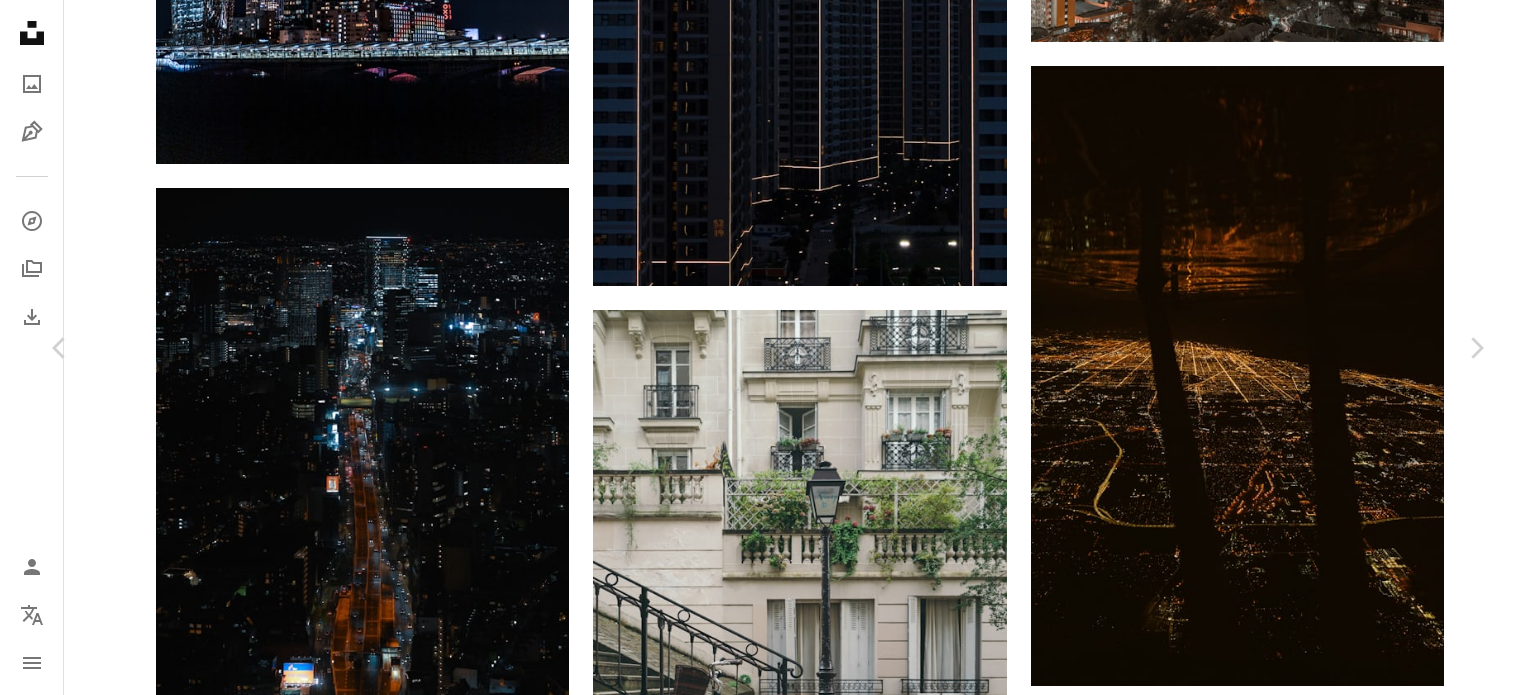 scroll, scrollTop: 6100, scrollLeft: 0, axis: vertical 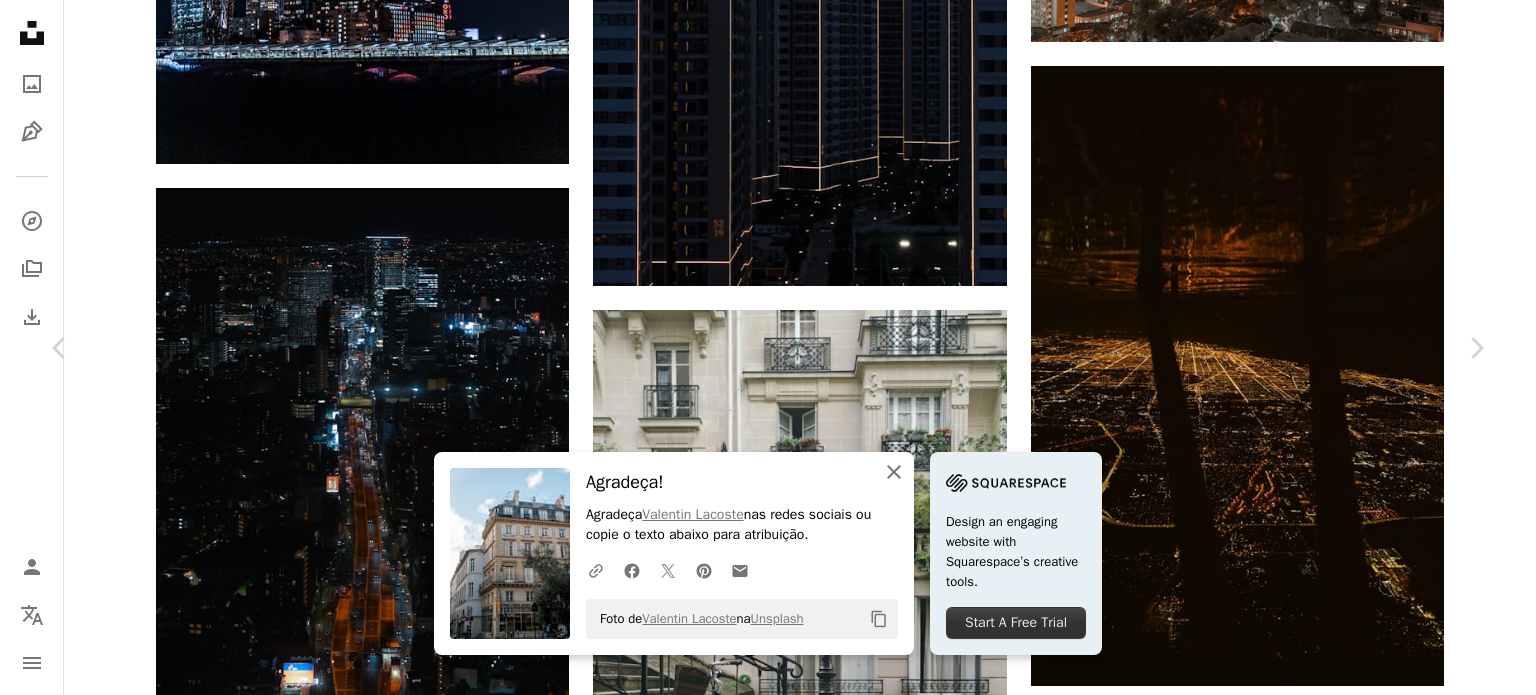 click on "An X shape" 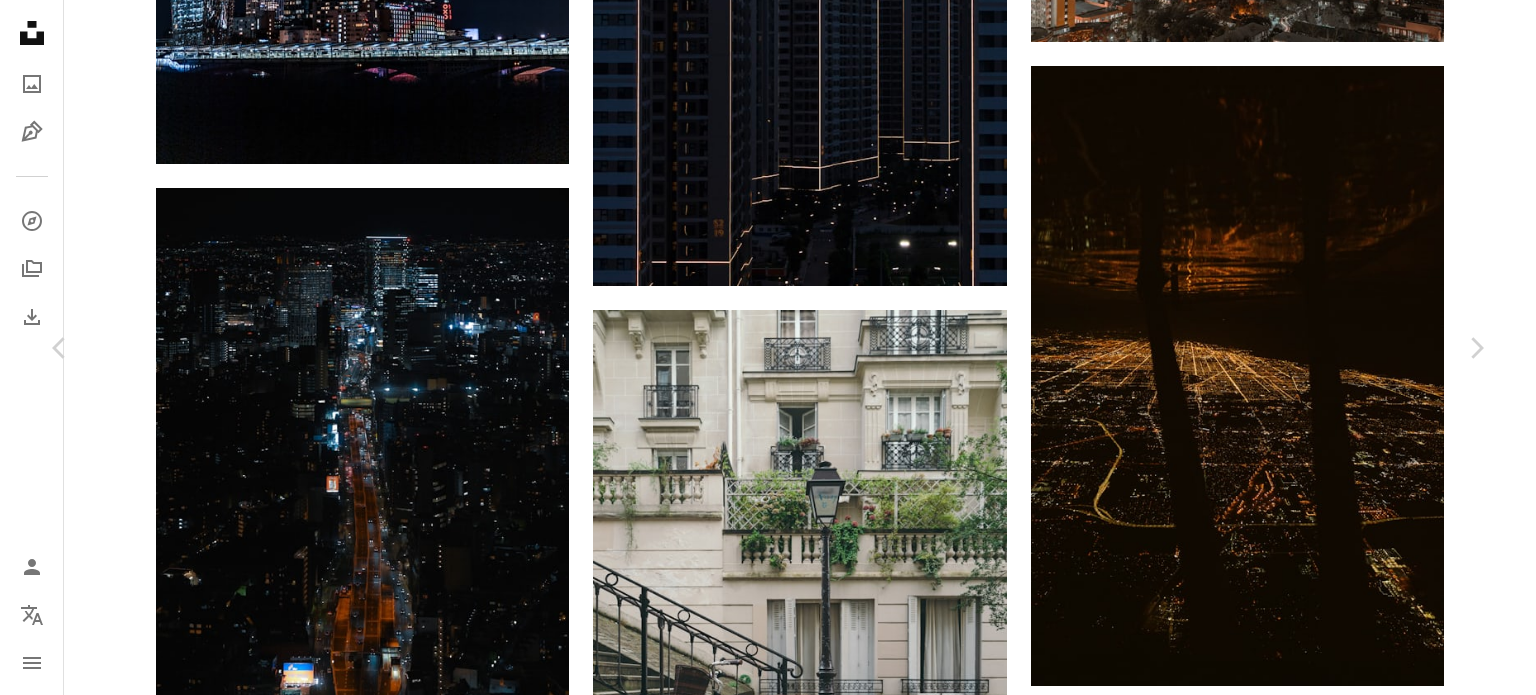 scroll, scrollTop: 8300, scrollLeft: 0, axis: vertical 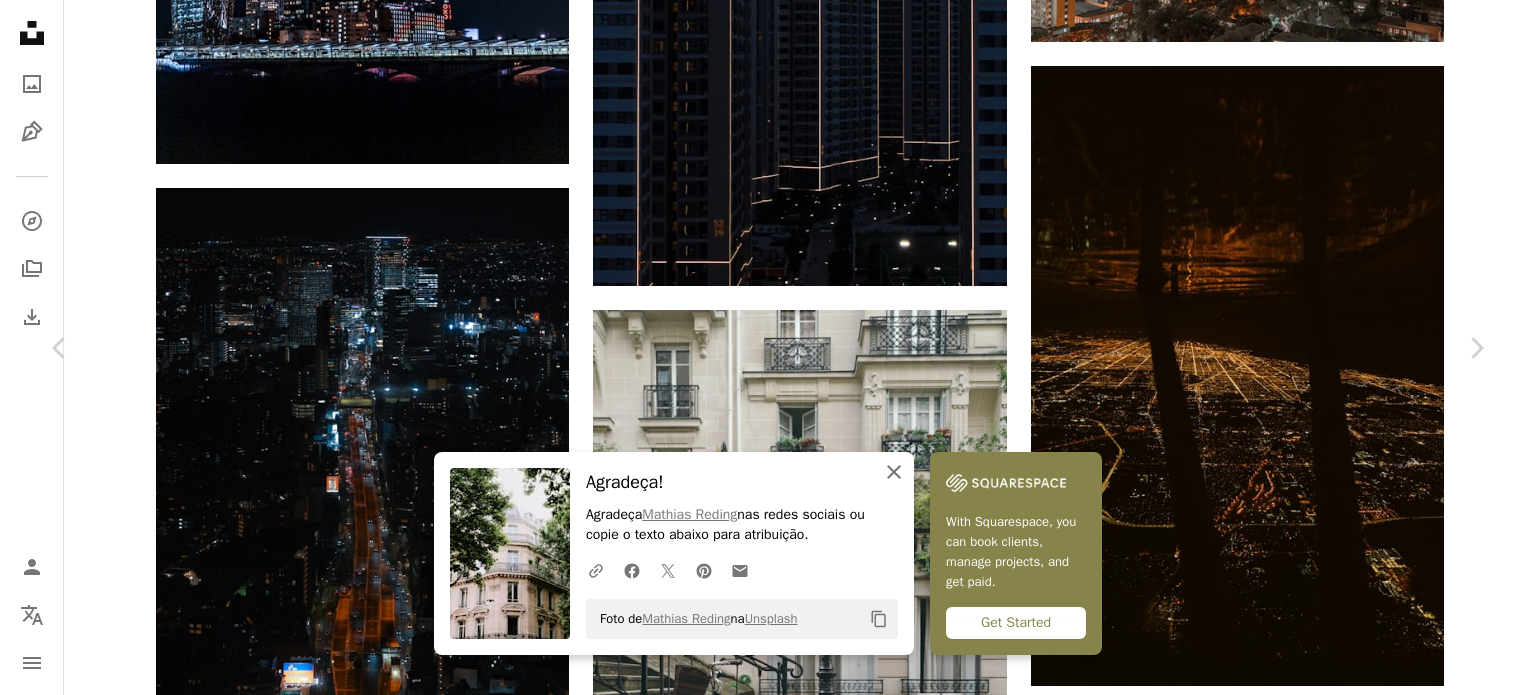click 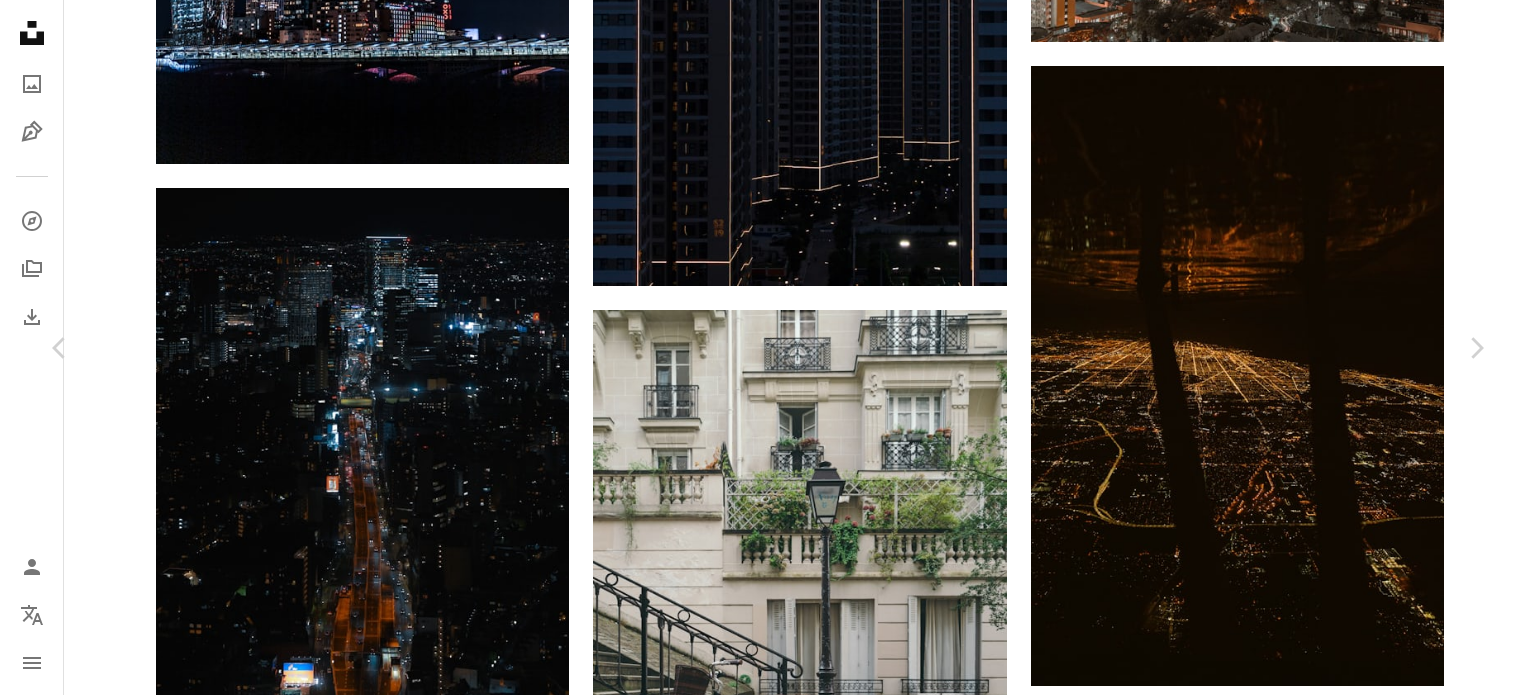 scroll, scrollTop: 8800, scrollLeft: 0, axis: vertical 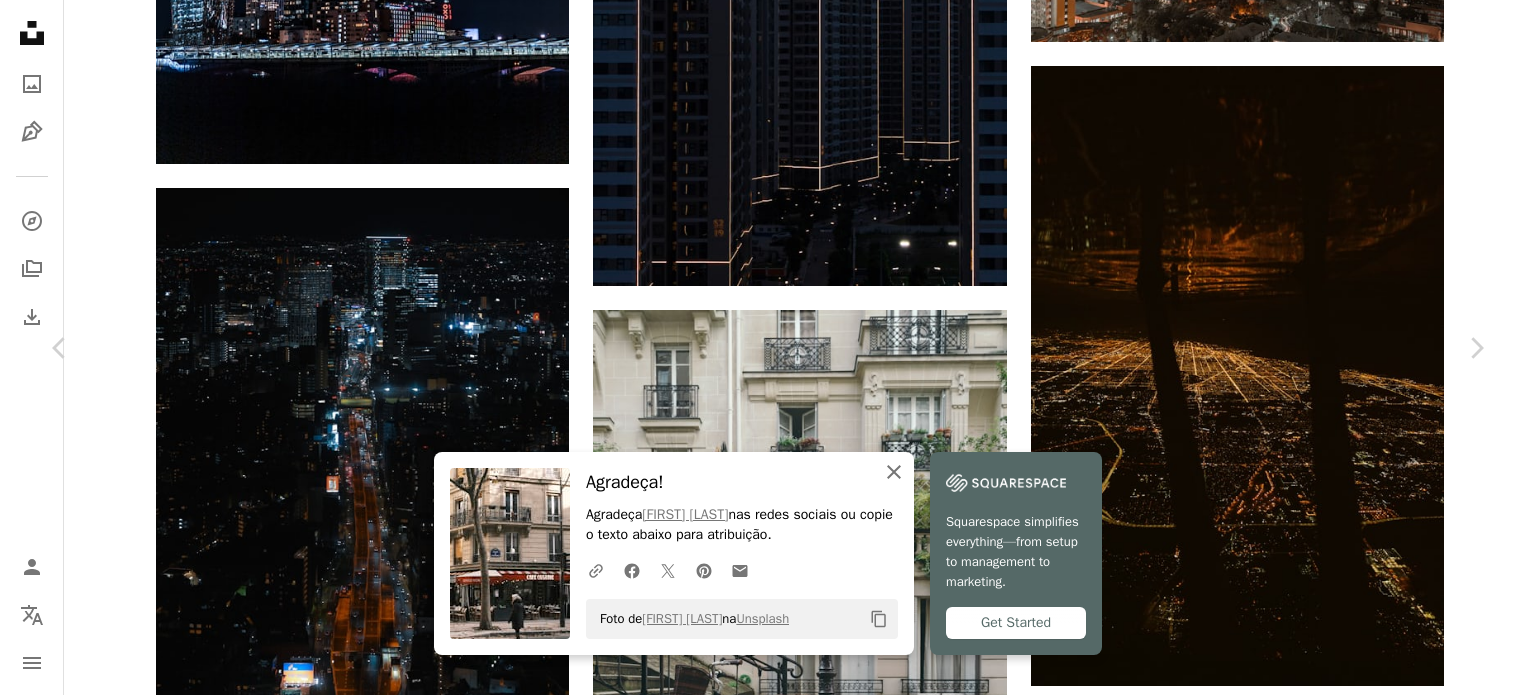 click 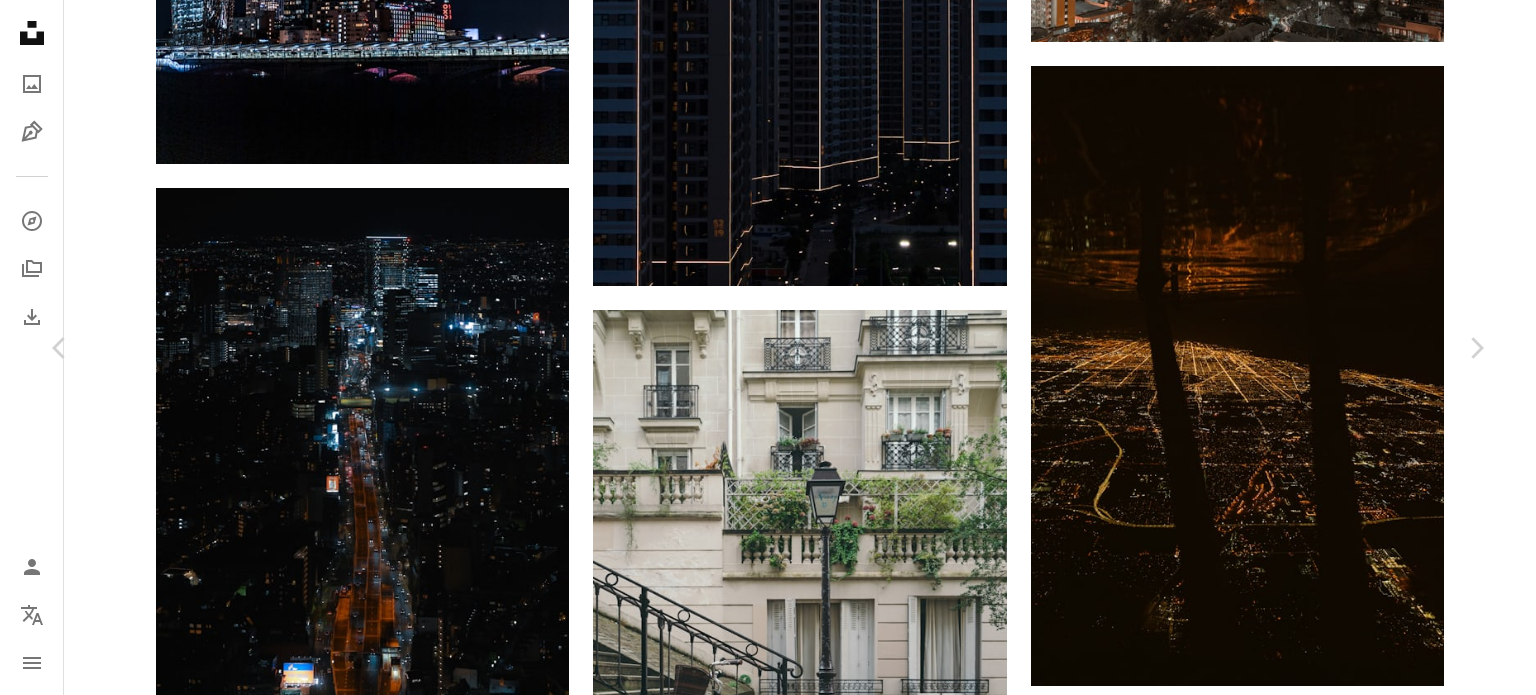 scroll, scrollTop: 8600, scrollLeft: 0, axis: vertical 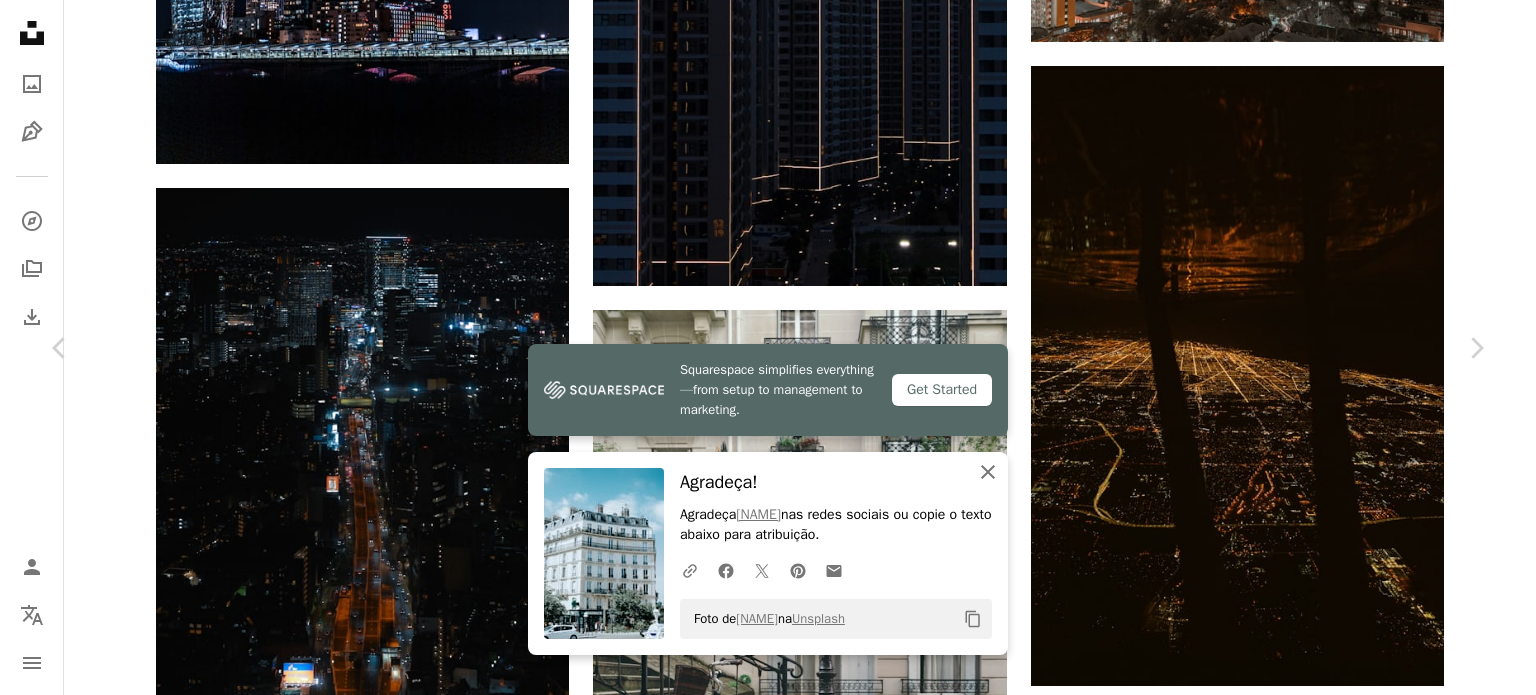 drag, startPoint x: 981, startPoint y: 471, endPoint x: 744, endPoint y: 369, distance: 258.01746 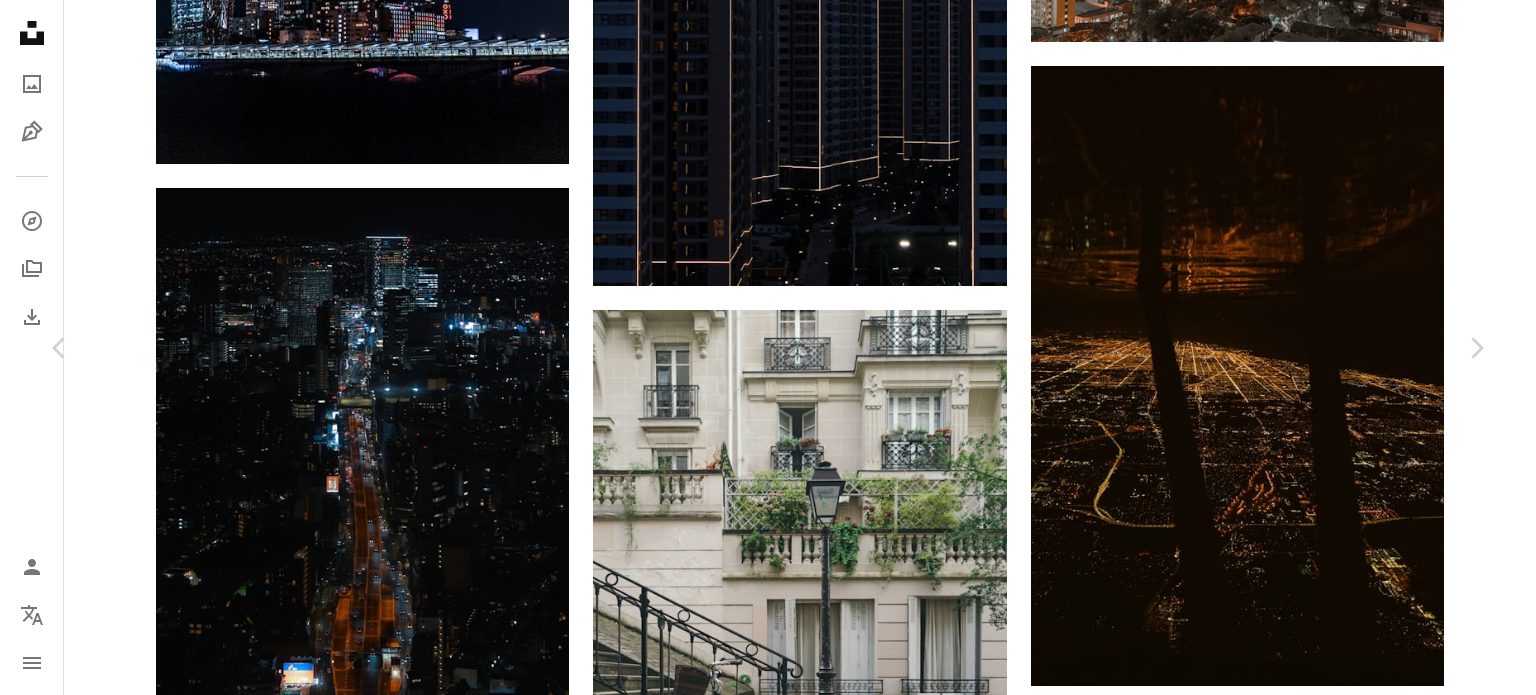 scroll, scrollTop: 13737, scrollLeft: 0, axis: vertical 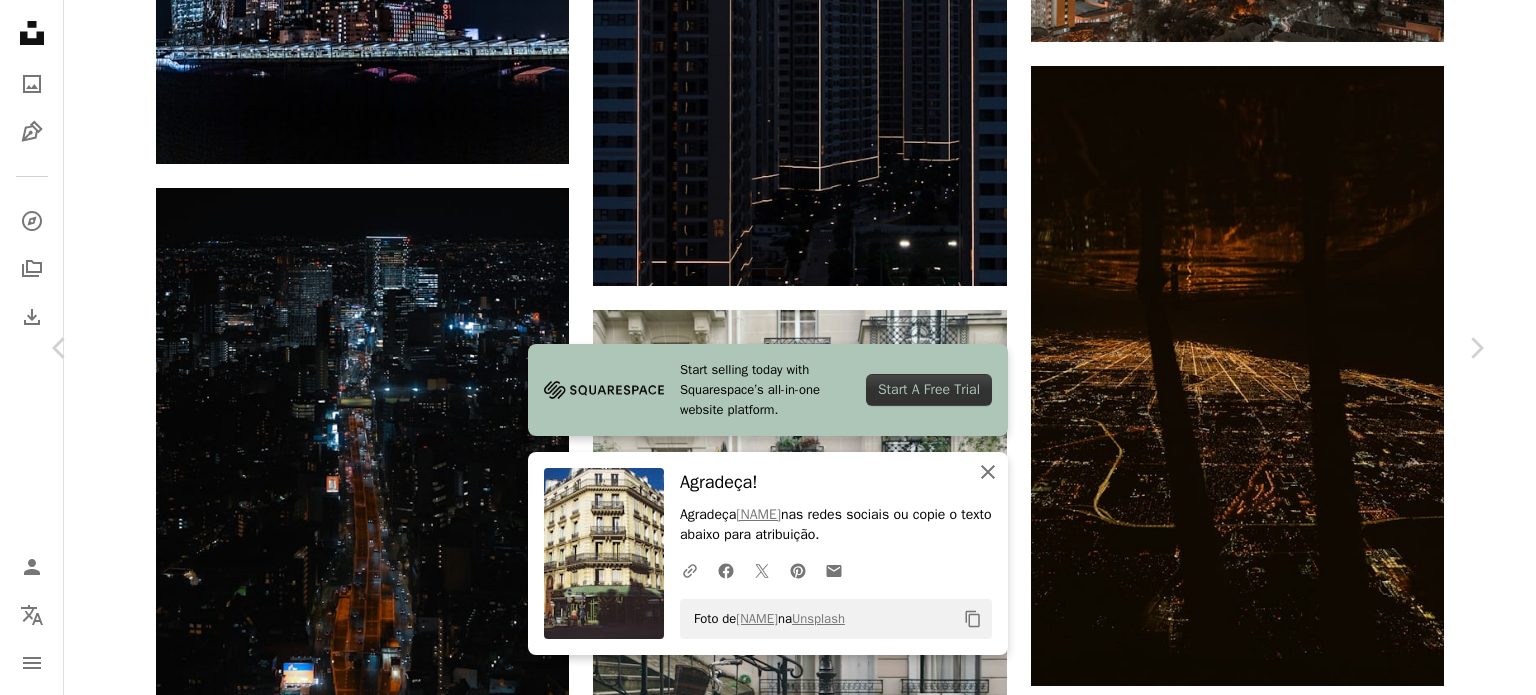 click on "An X shape" 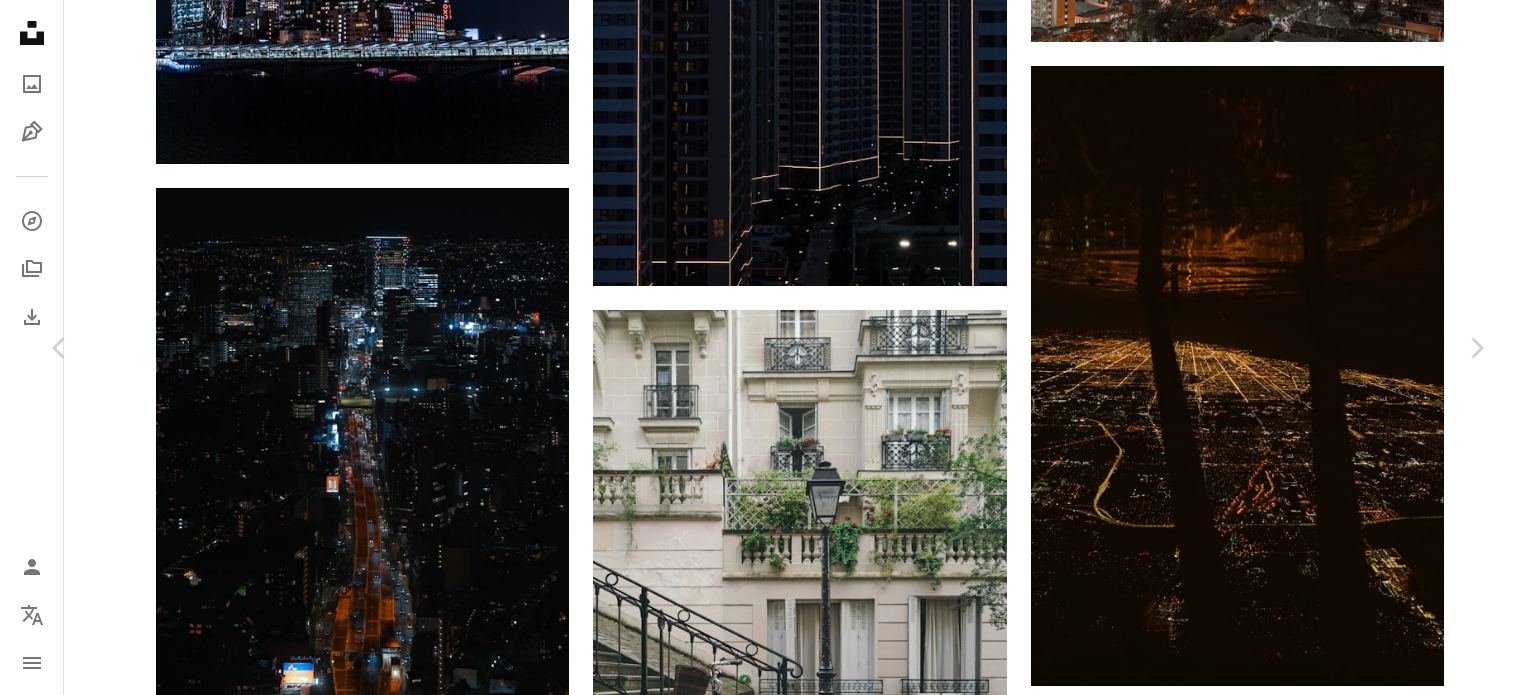 scroll, scrollTop: 14037, scrollLeft: 0, axis: vertical 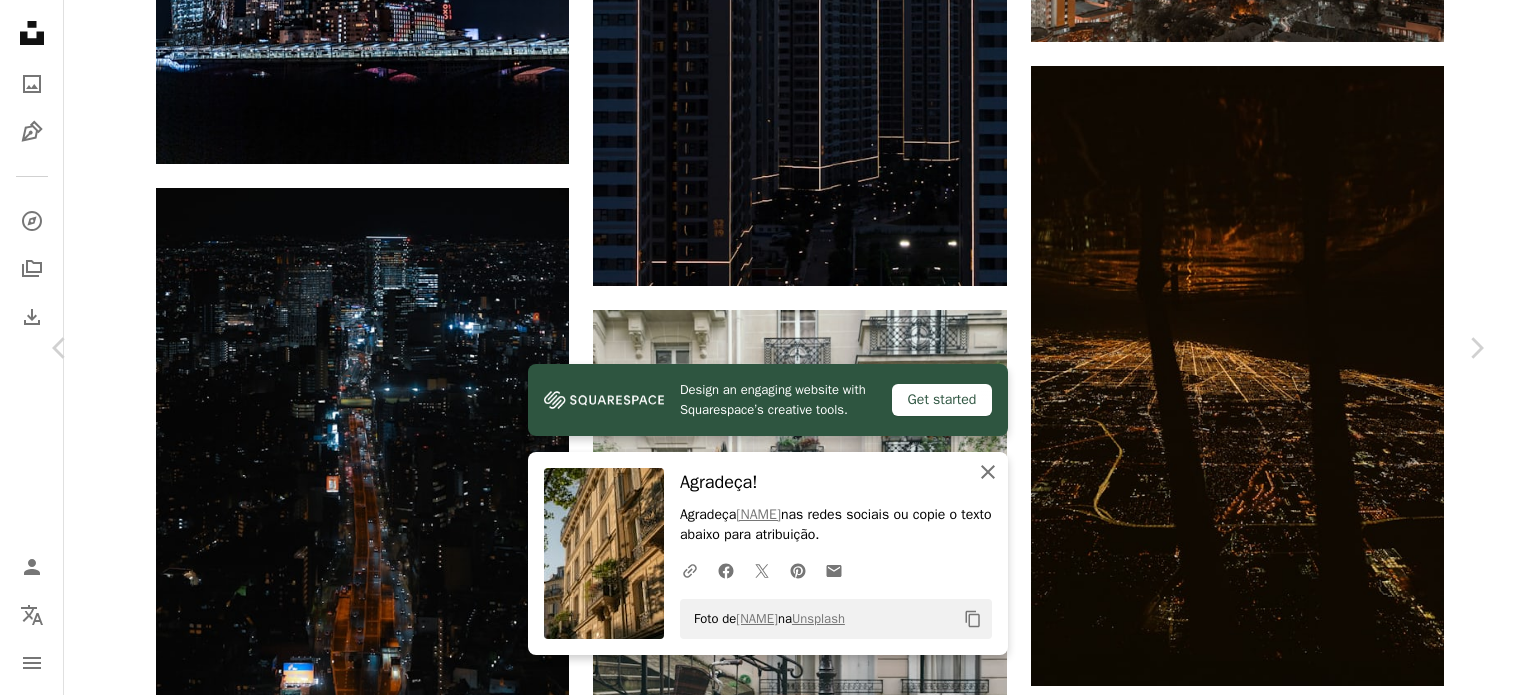 drag, startPoint x: 978, startPoint y: 479, endPoint x: 343, endPoint y: 395, distance: 640.5318 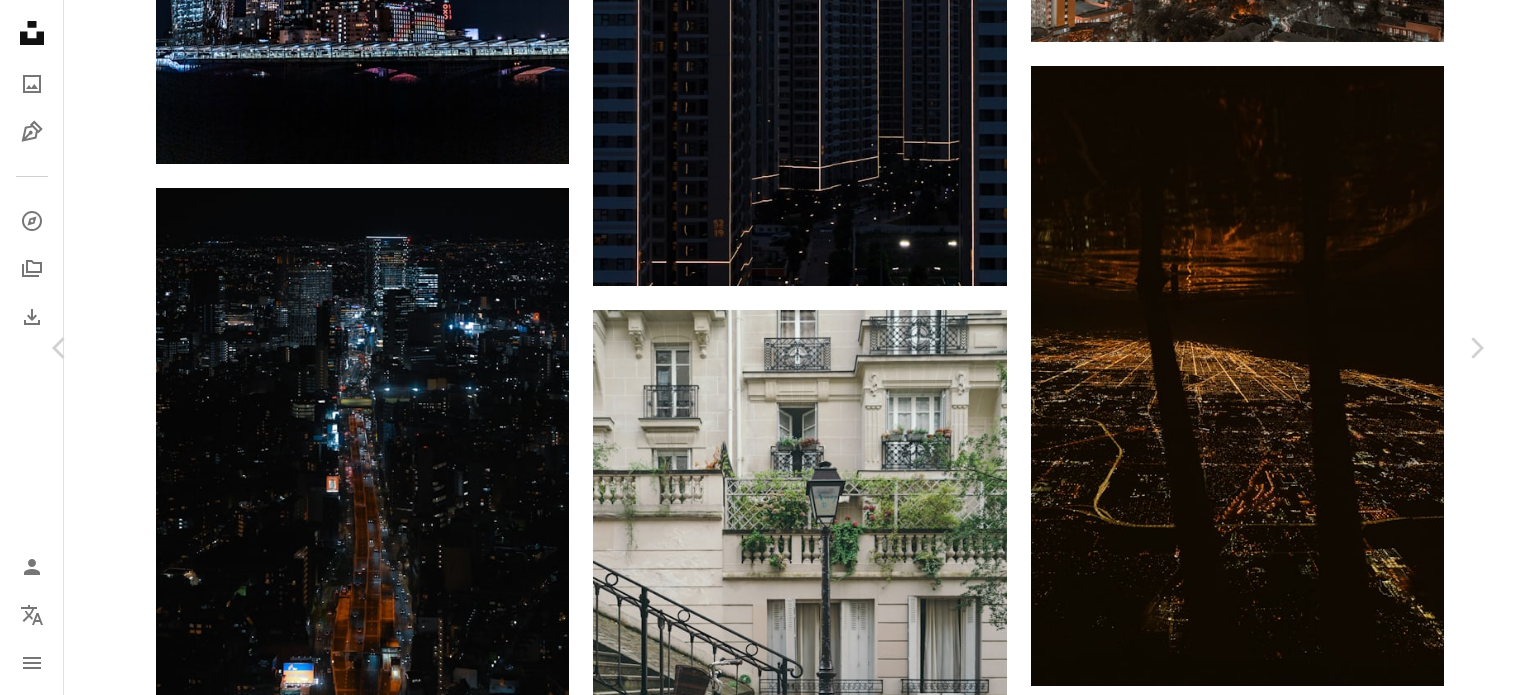 scroll, scrollTop: 14337, scrollLeft: 0, axis: vertical 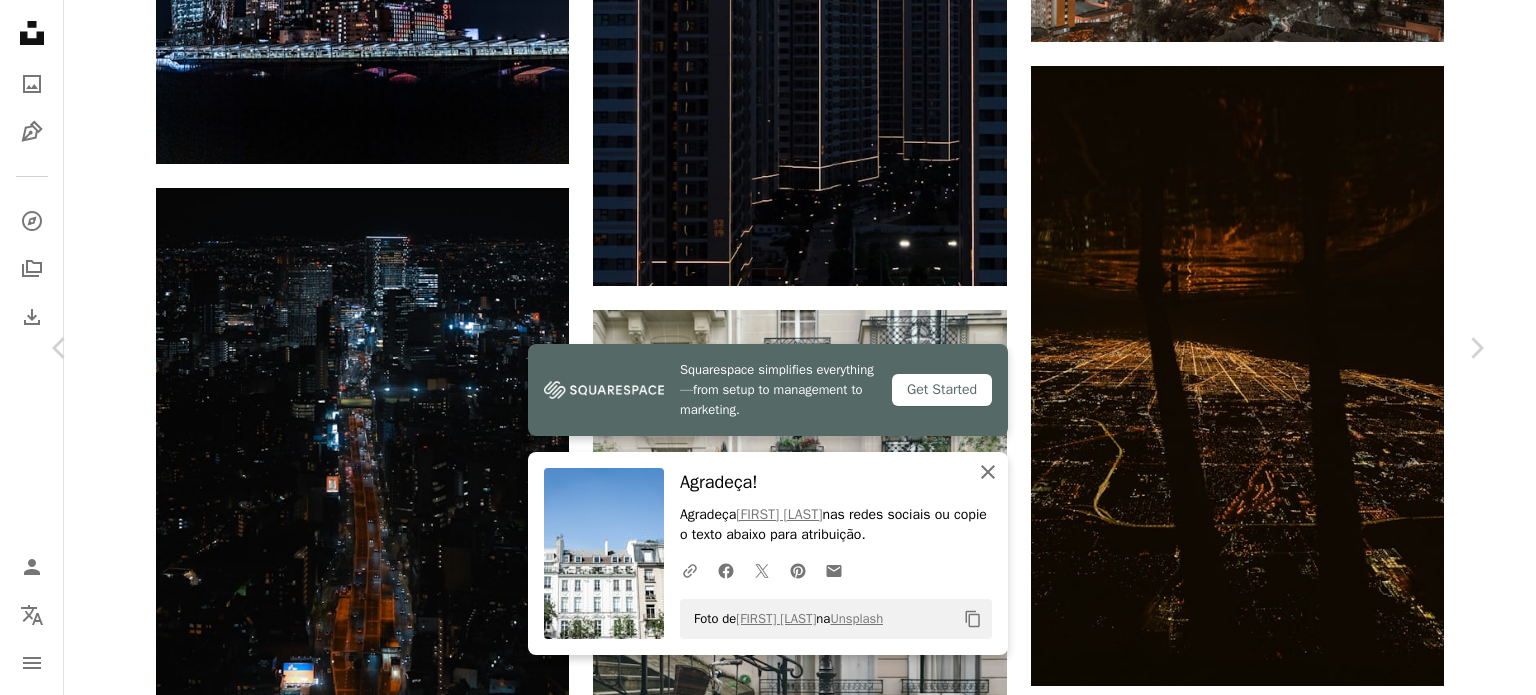 click on "An X shape" 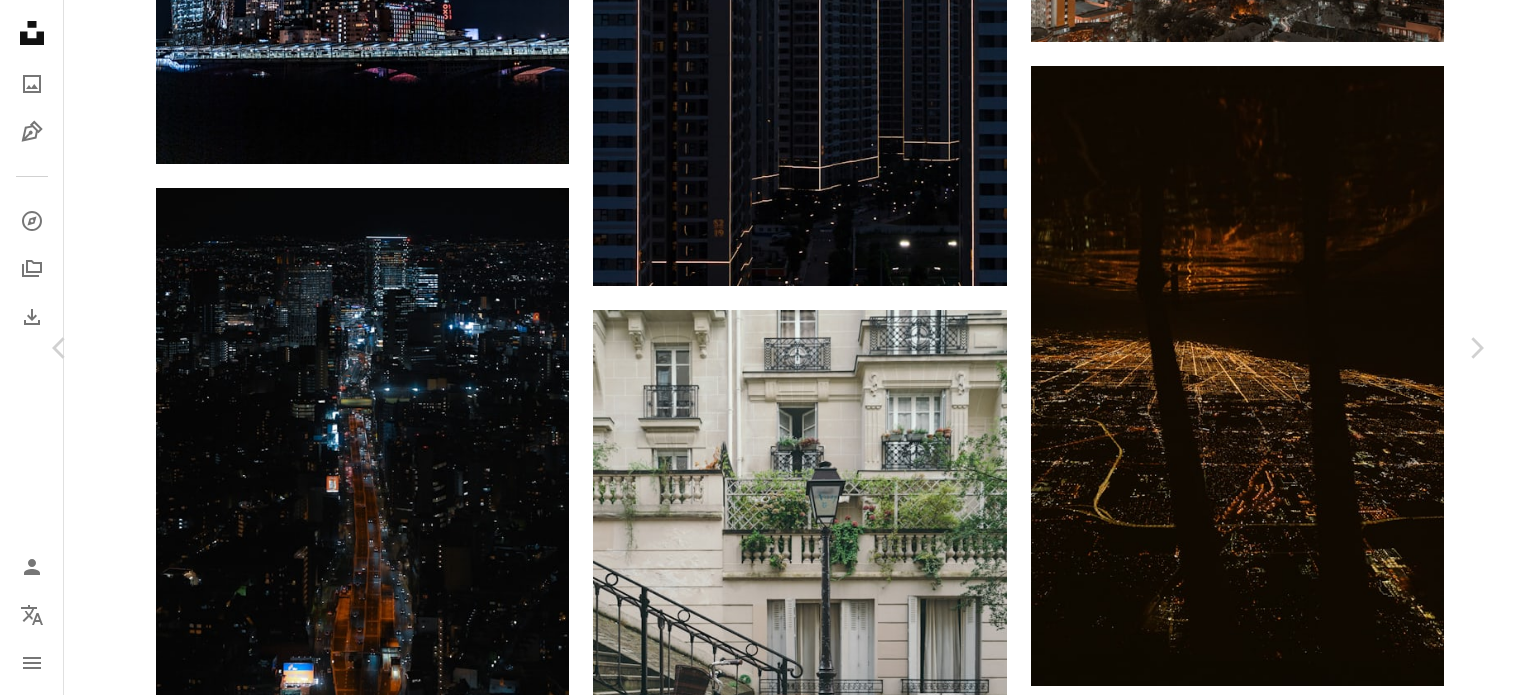 scroll, scrollTop: 17054, scrollLeft: 0, axis: vertical 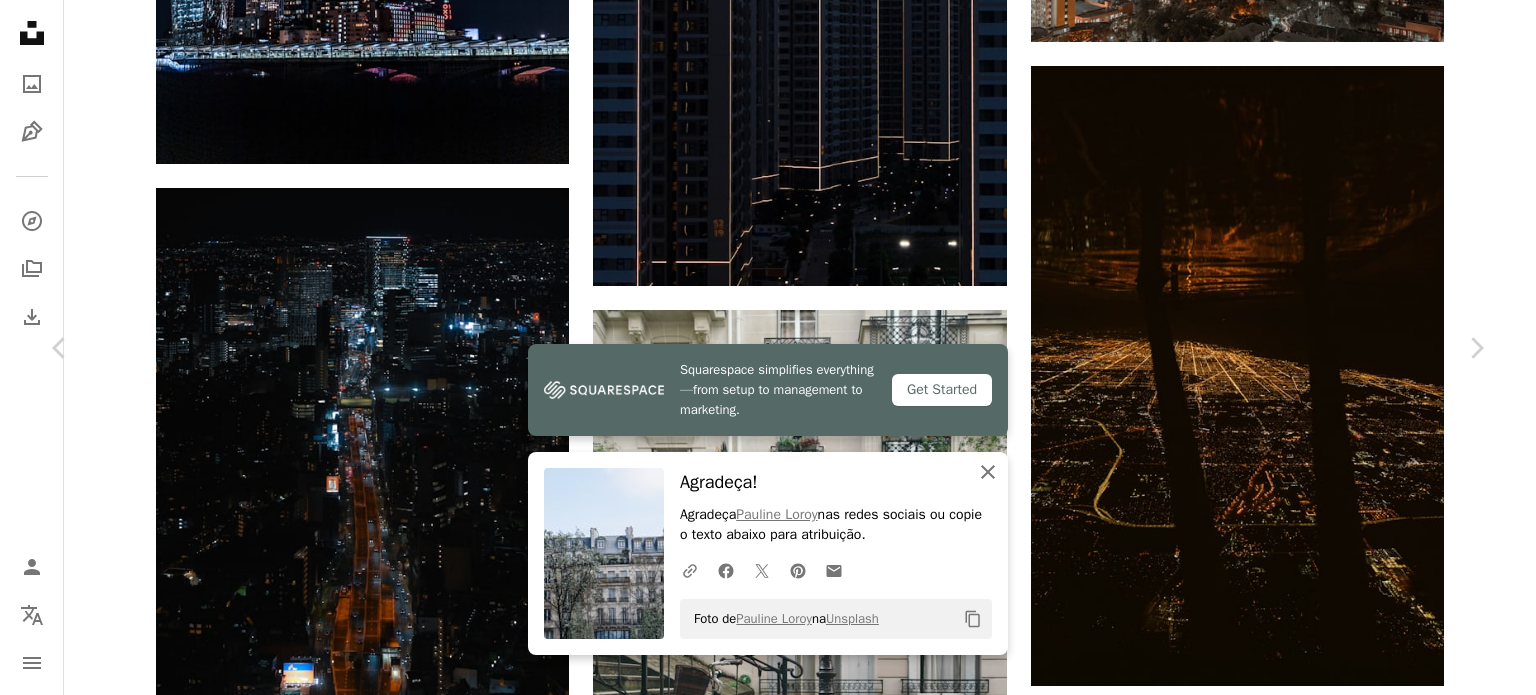 drag, startPoint x: 989, startPoint y: 476, endPoint x: 596, endPoint y: 423, distance: 396.55768 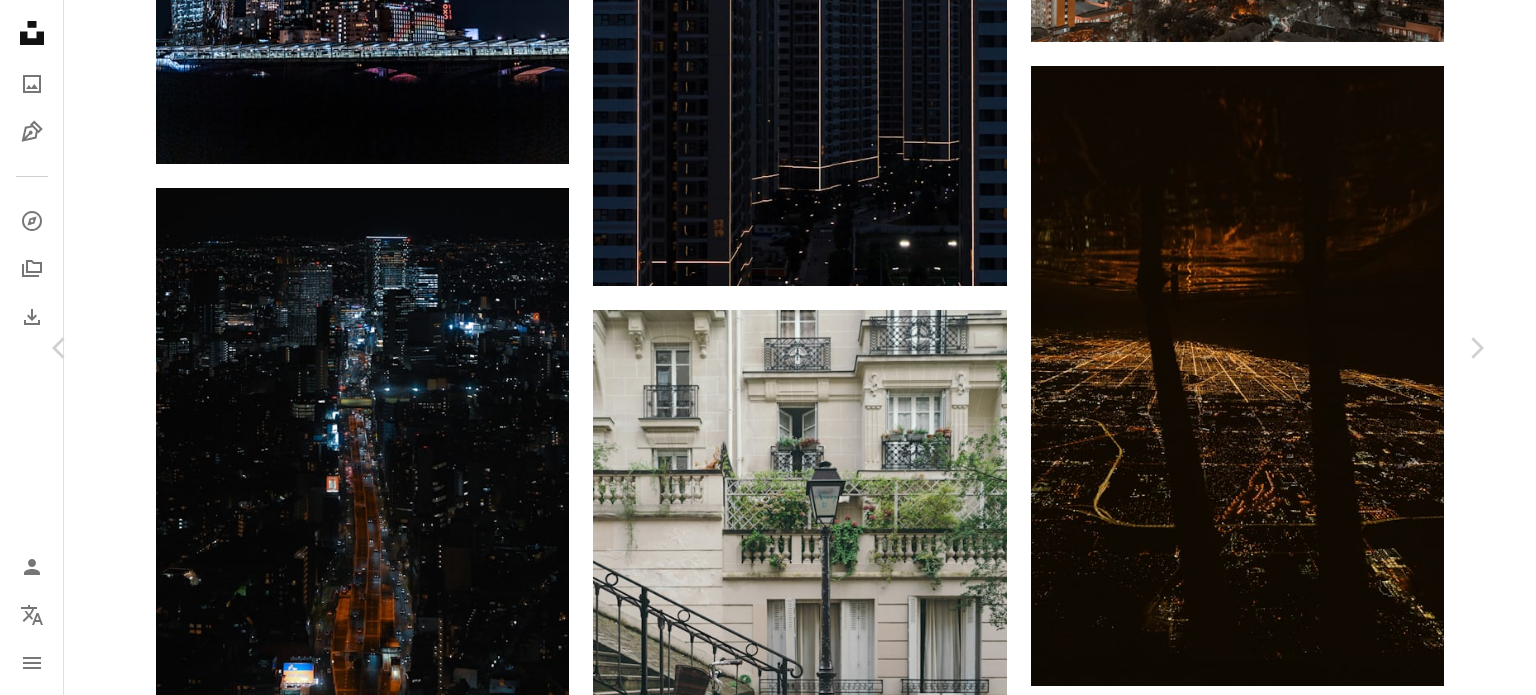 scroll, scrollTop: 17354, scrollLeft: 0, axis: vertical 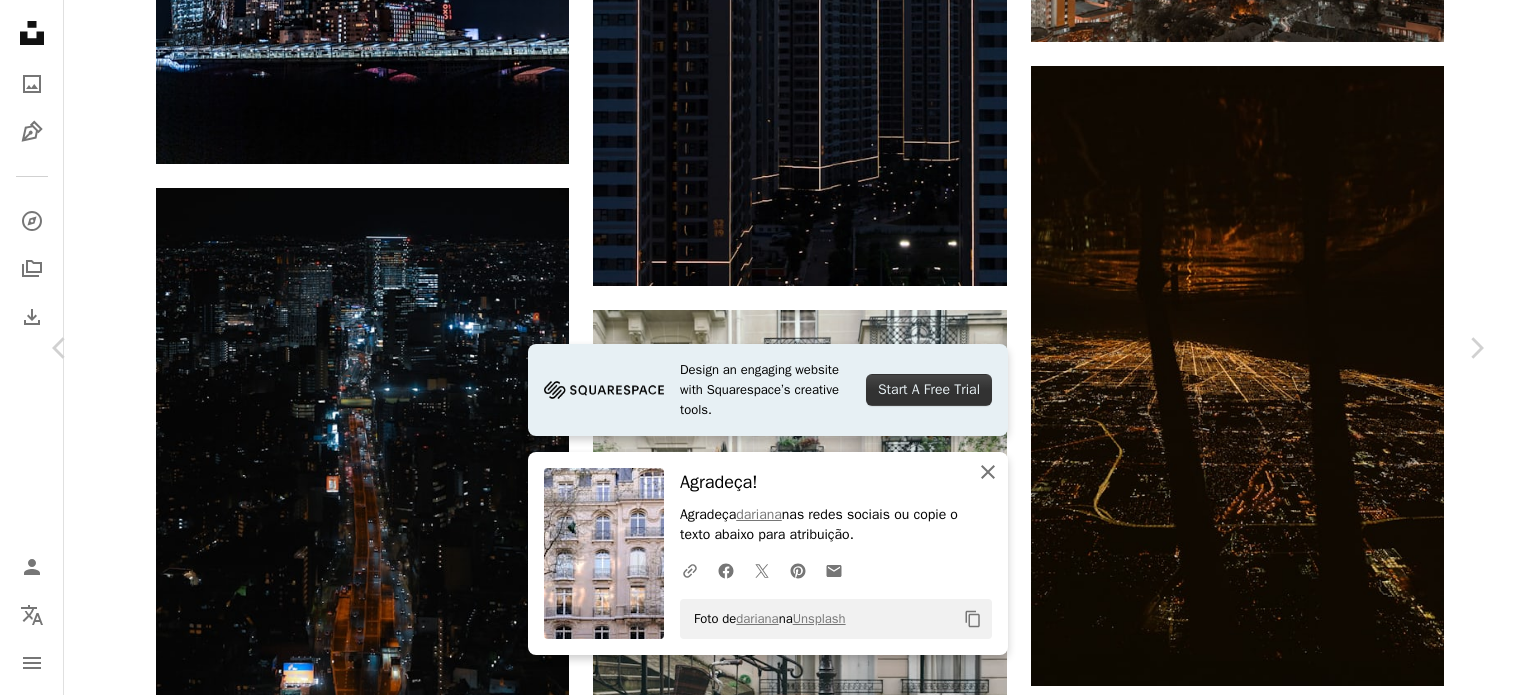 click on "An X shape" 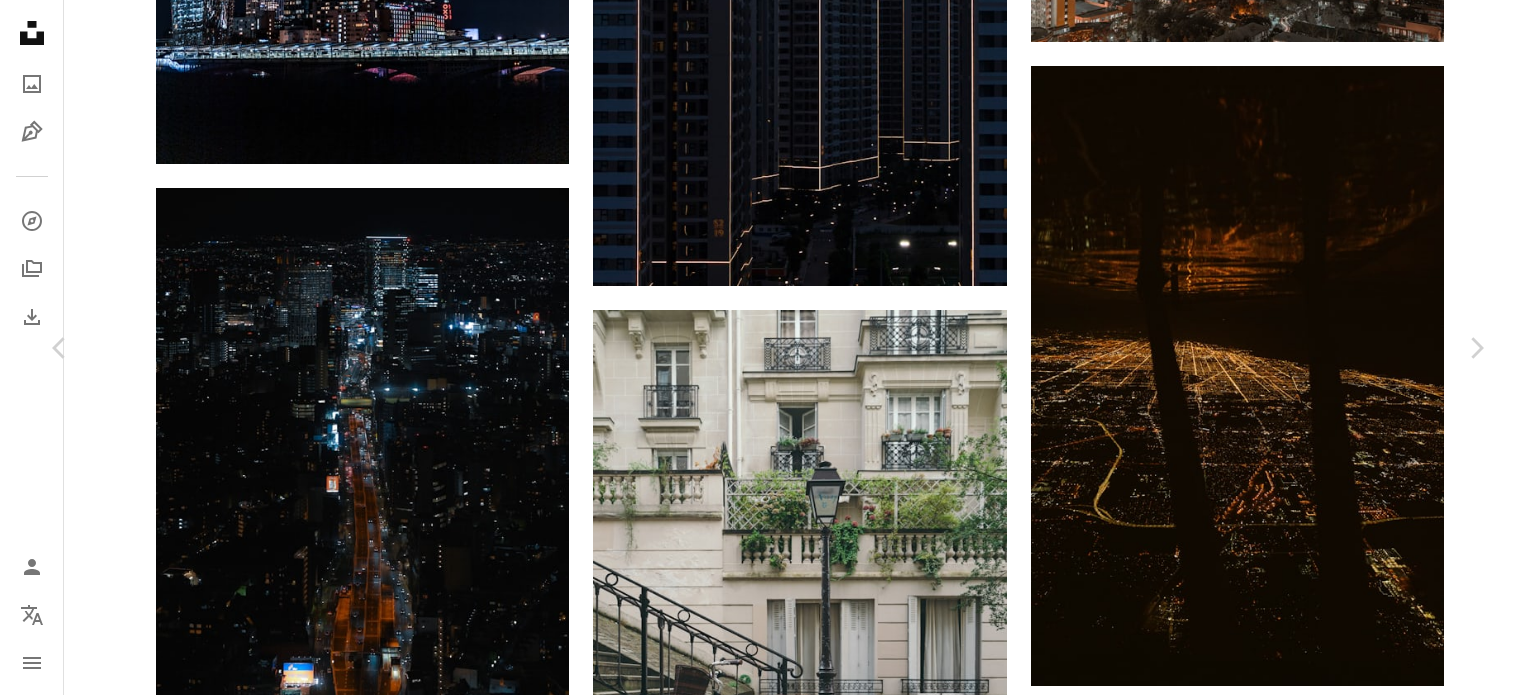 scroll, scrollTop: 17854, scrollLeft: 0, axis: vertical 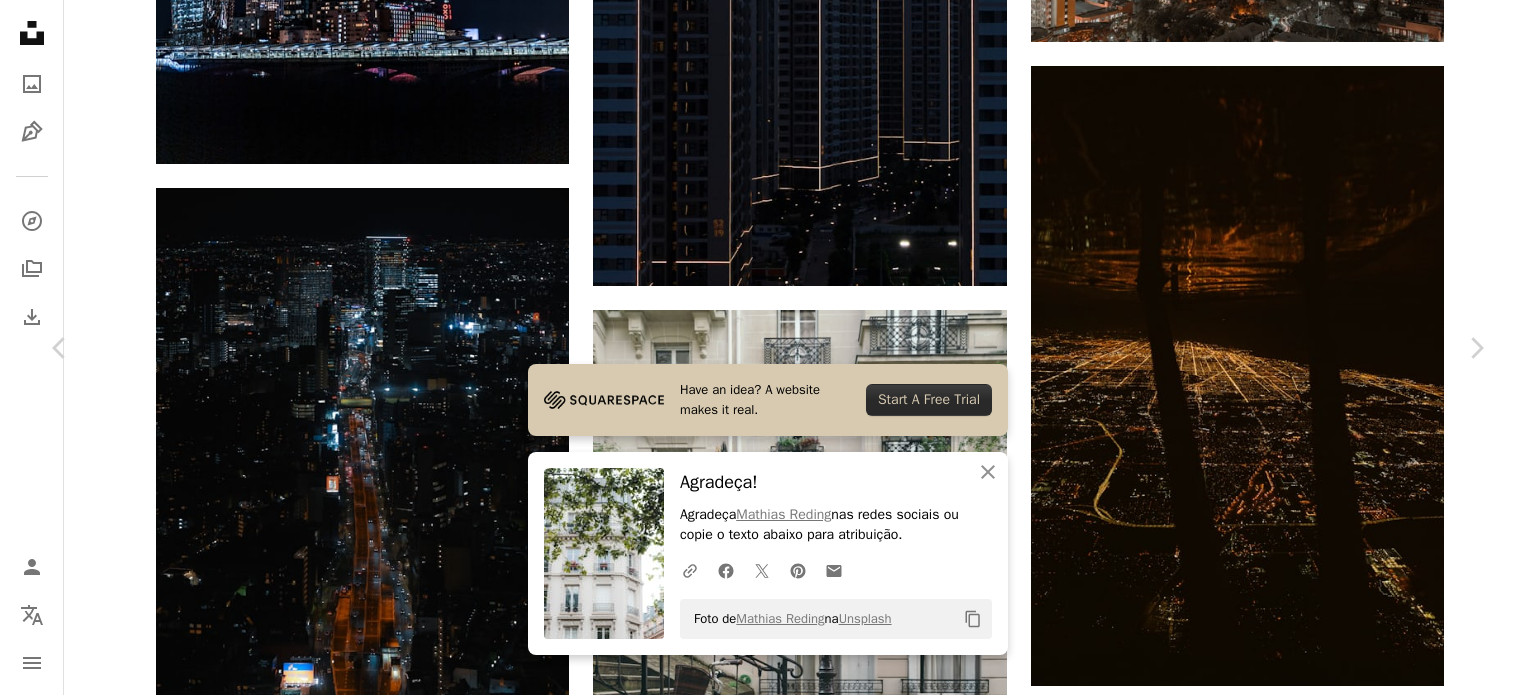 drag, startPoint x: 294, startPoint y: 261, endPoint x: 348, endPoint y: 268, distance: 54.451813 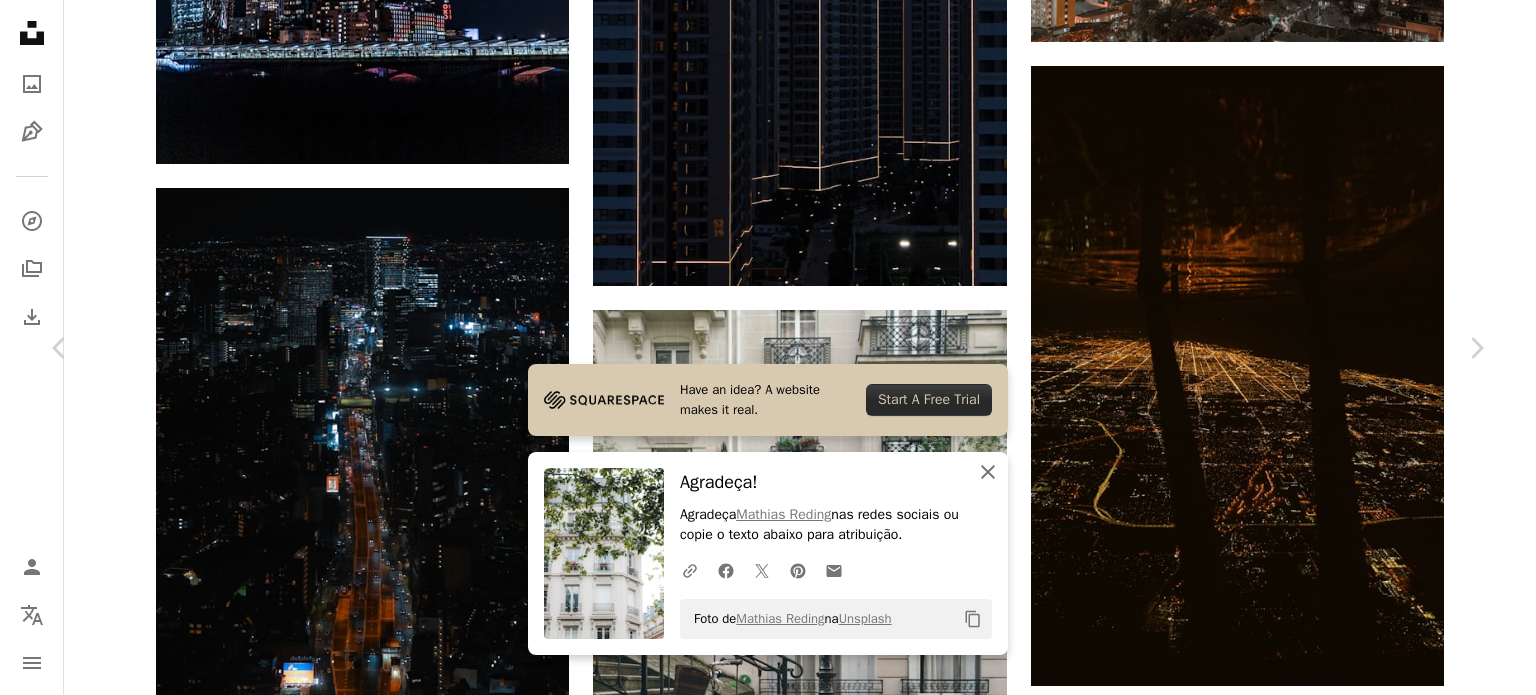 click on "An X shape" 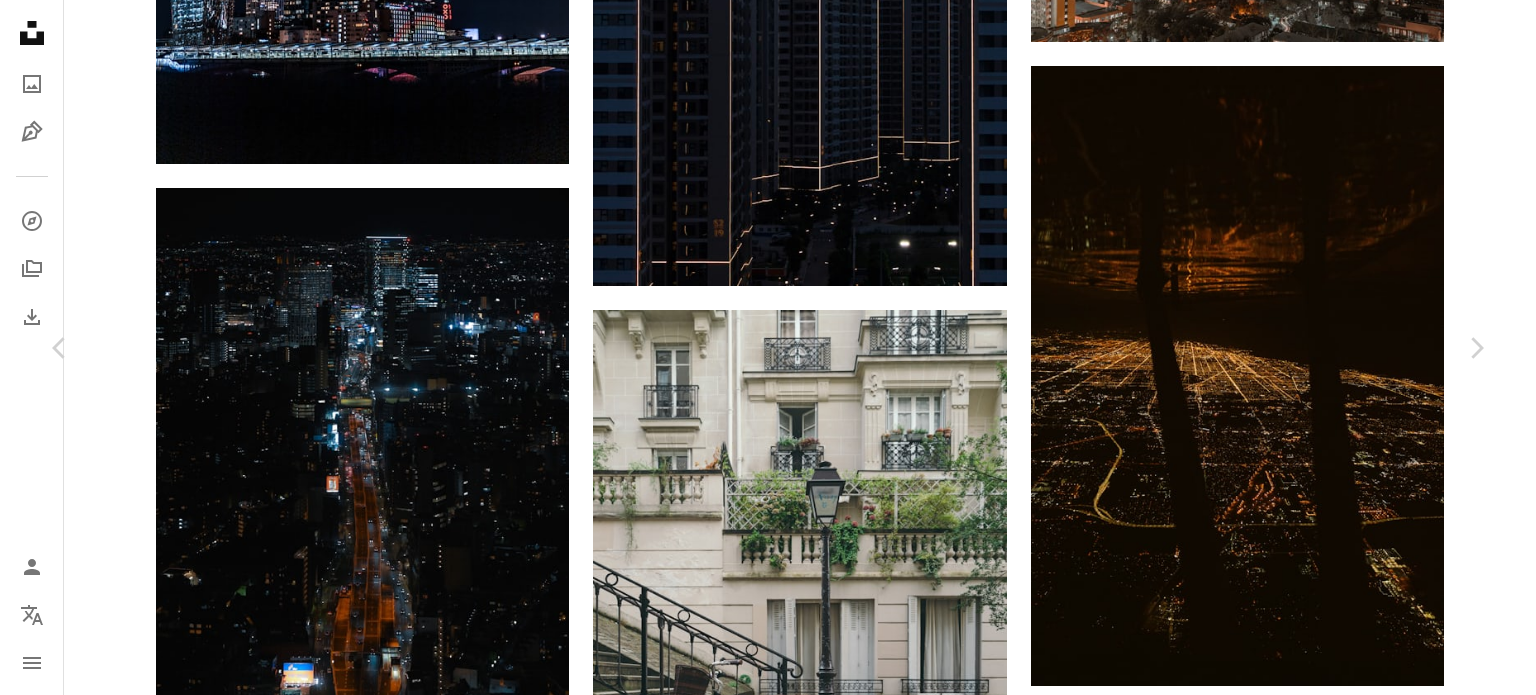 click on "Baixar gratuitamente" at bounding box center (1266, 4937) 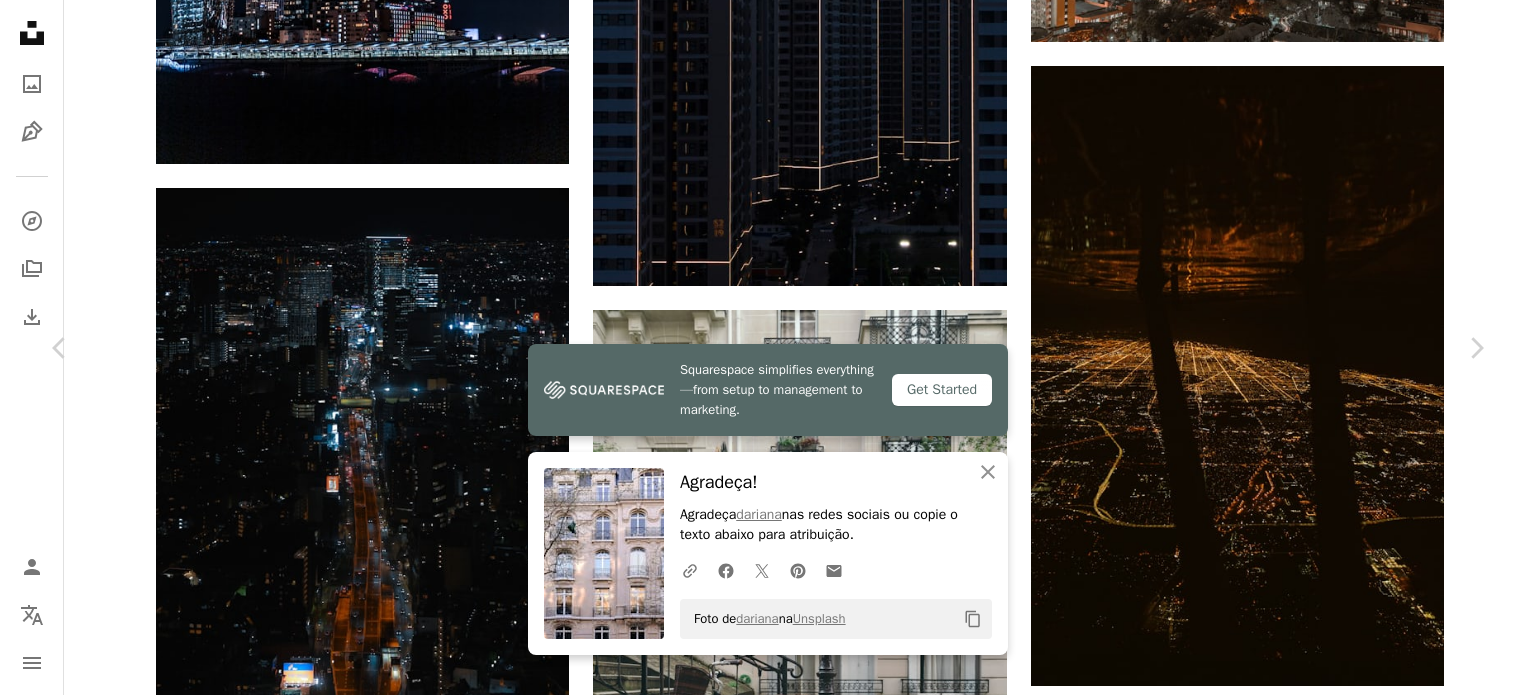 scroll, scrollTop: 400, scrollLeft: 0, axis: vertical 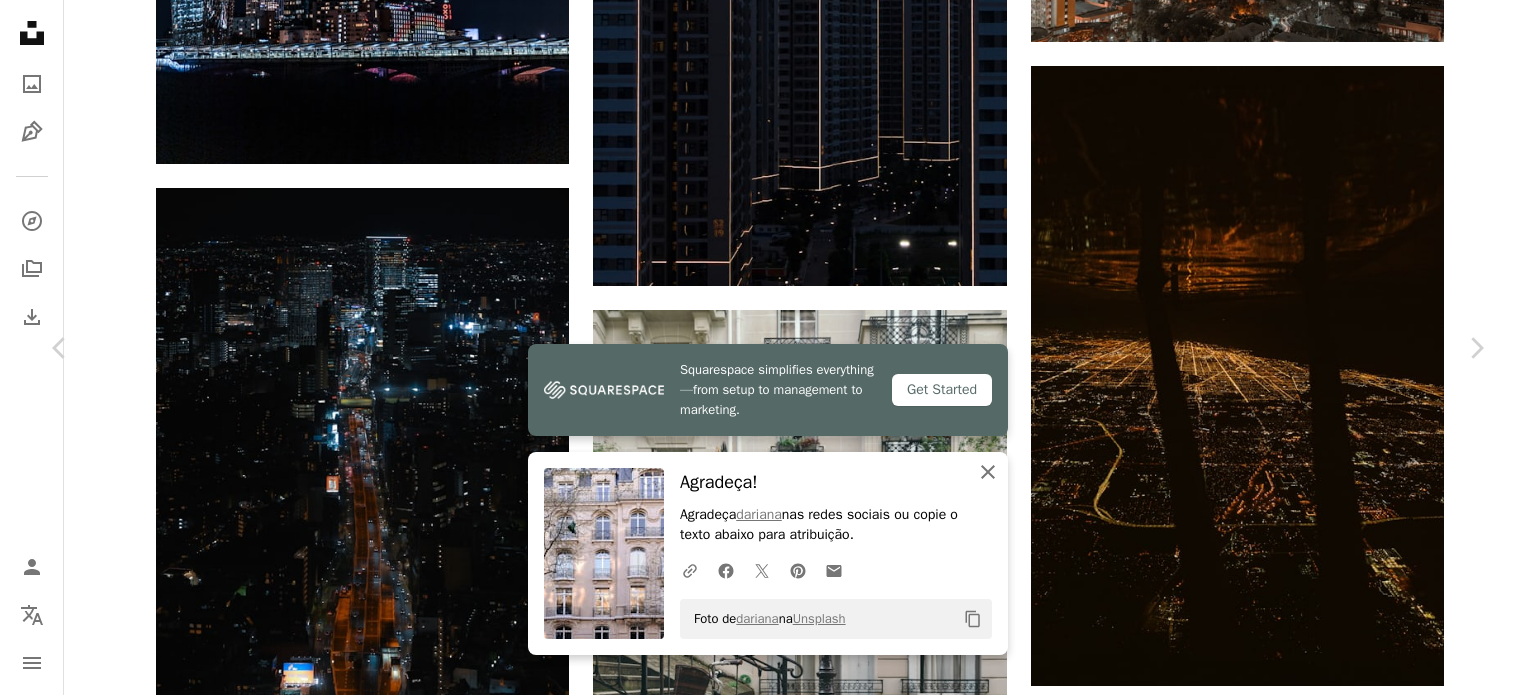 click 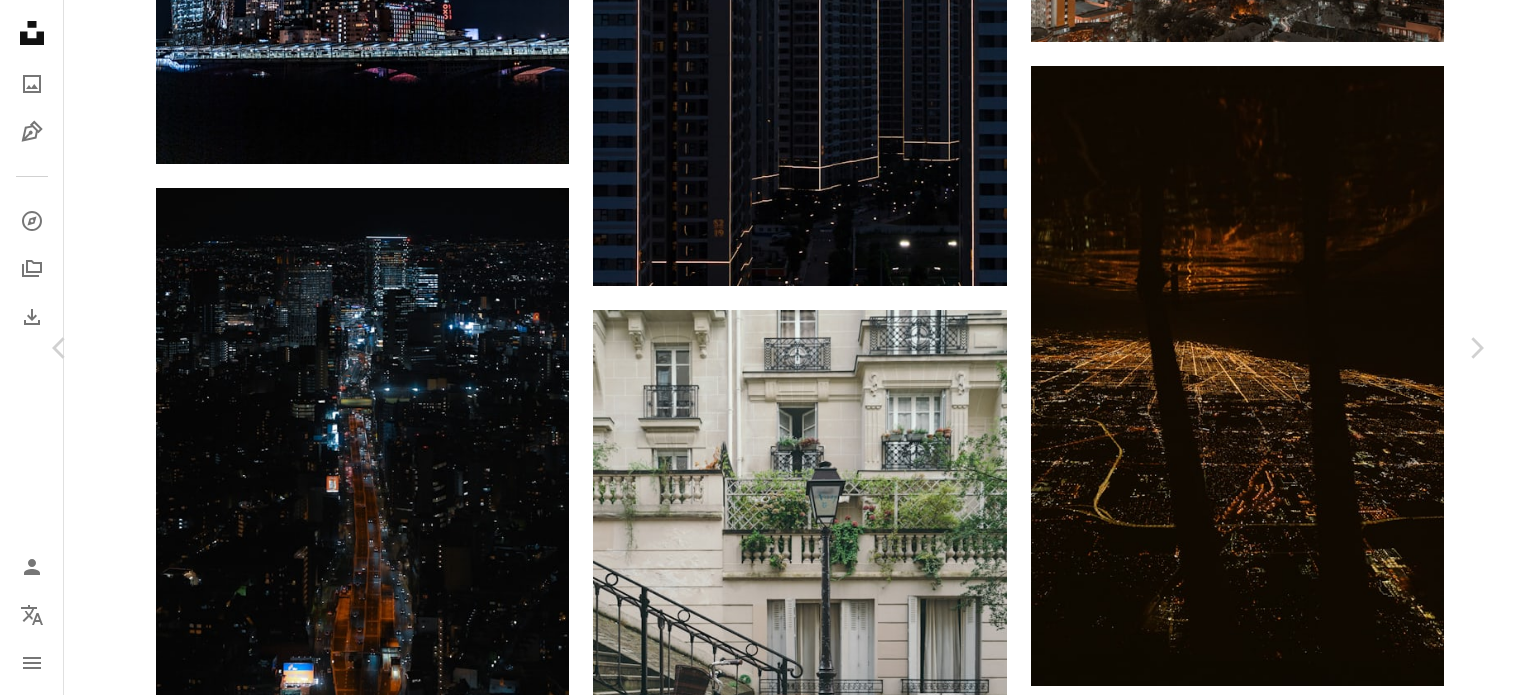 scroll, scrollTop: 3100, scrollLeft: 0, axis: vertical 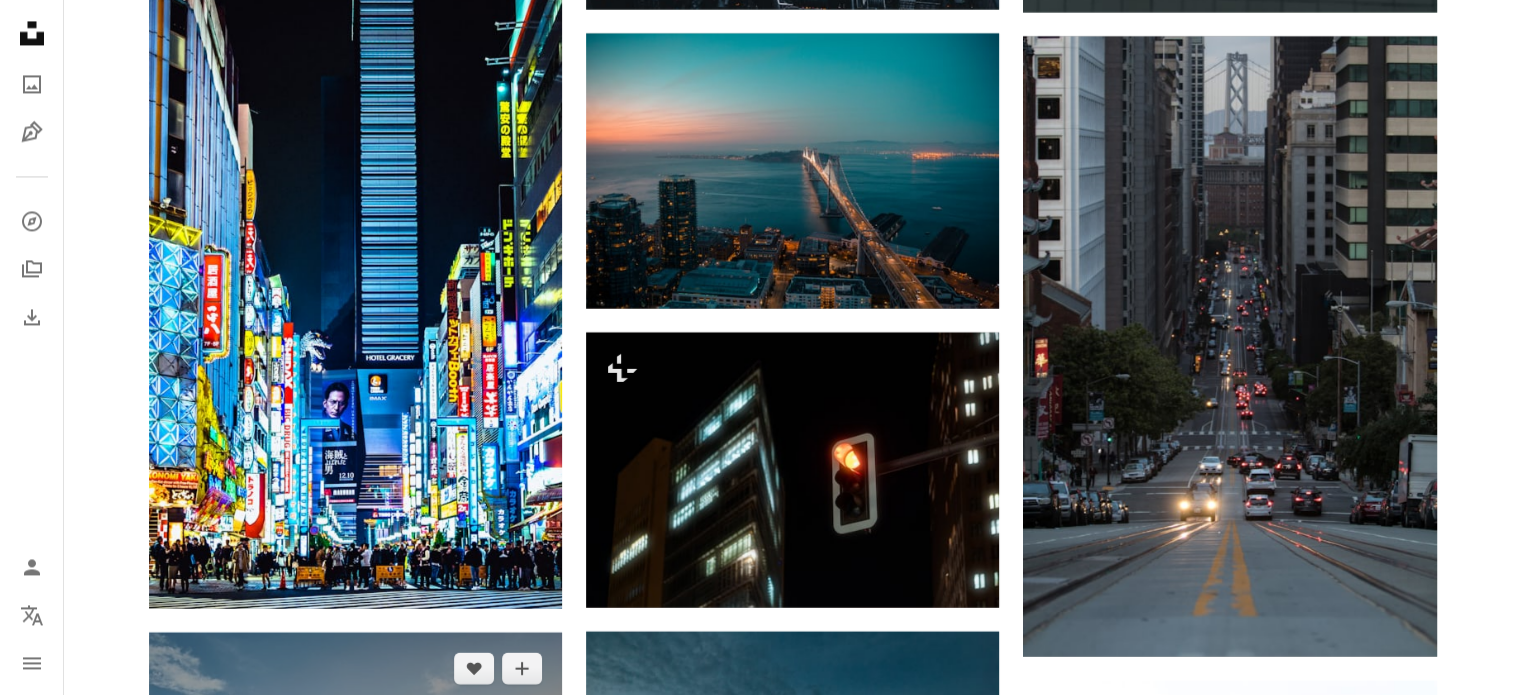 click at bounding box center (355, 942) 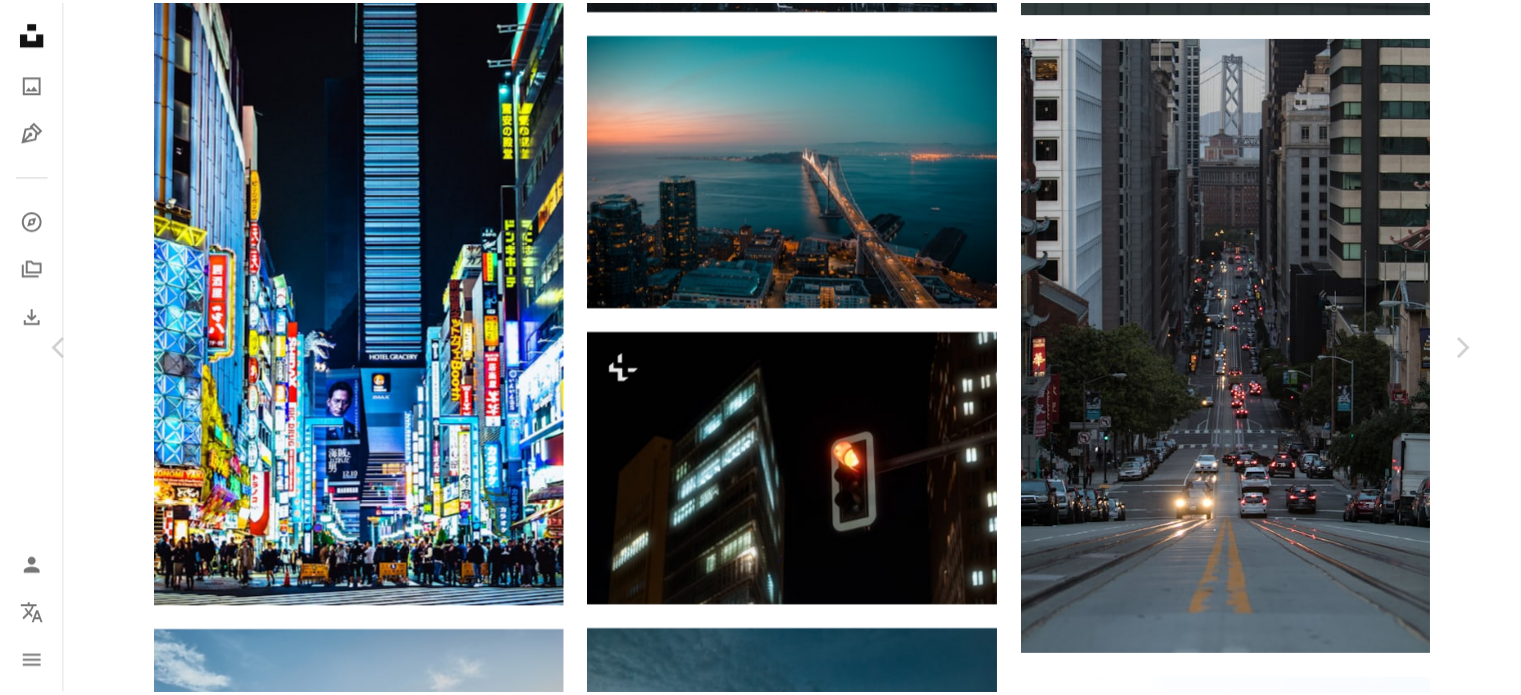 scroll, scrollTop: 1800, scrollLeft: 0, axis: vertical 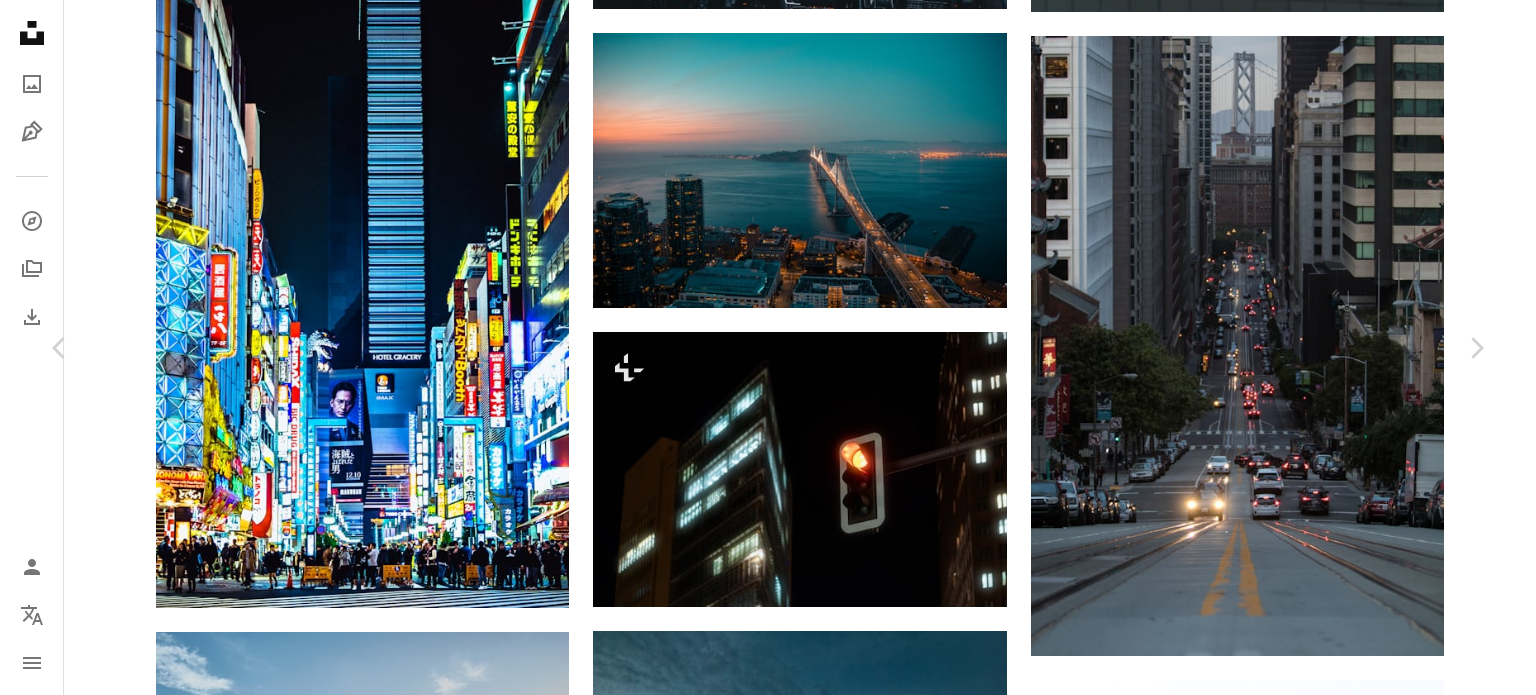 click on "Jarand K. Løkeland lokeland Aksla Viewpoint, [CITY], [COUNTRY] 28 de setembro de 2016 Canon, EOS 350D DIGITAL praia floresta edifício cidade arquitetura ocaso céu azul urbano barco ponte rocha Cityscape cidade mata porto porto papel de parede viajar mar cenário iStock  |  UNSPLASH20 iStock  ↗ Nicolai Berntsen Millie Olsen" at bounding box center [768, 4917] 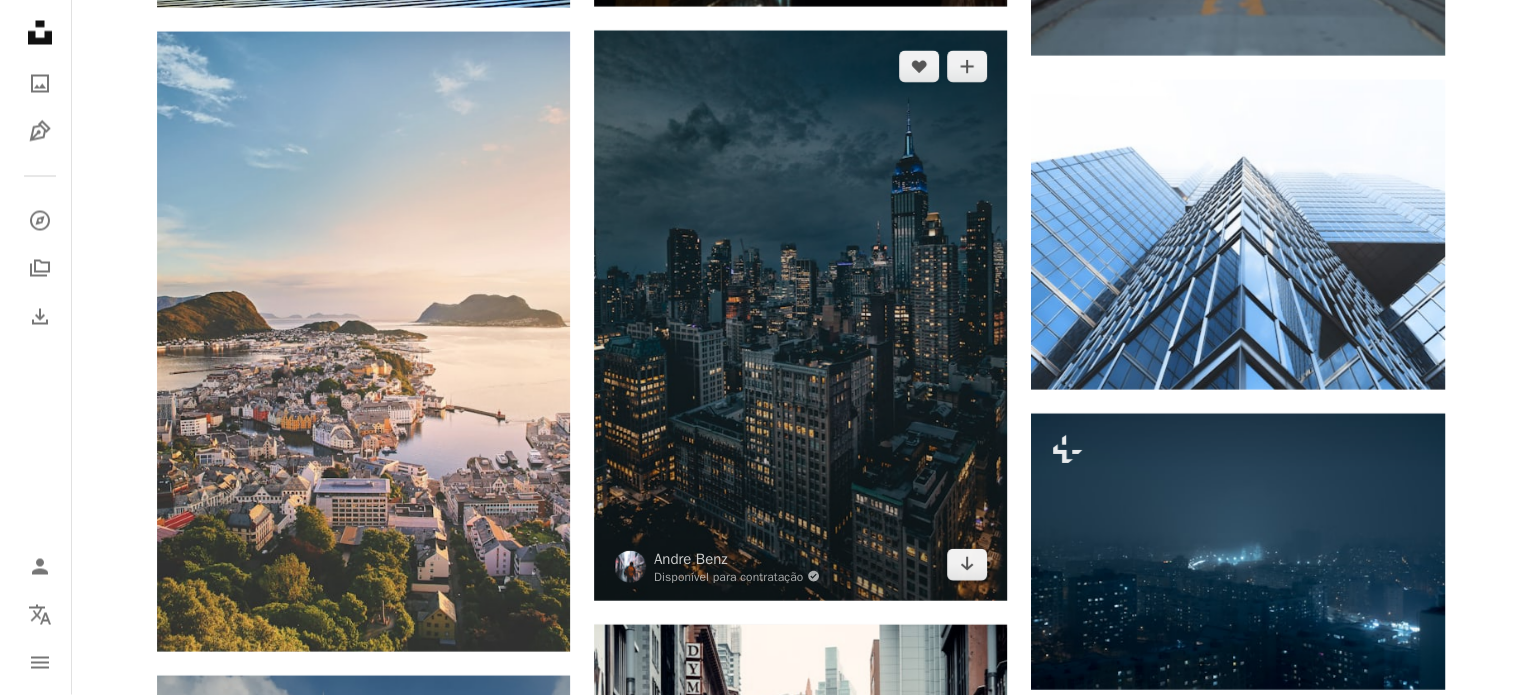 scroll, scrollTop: 34163, scrollLeft: 0, axis: vertical 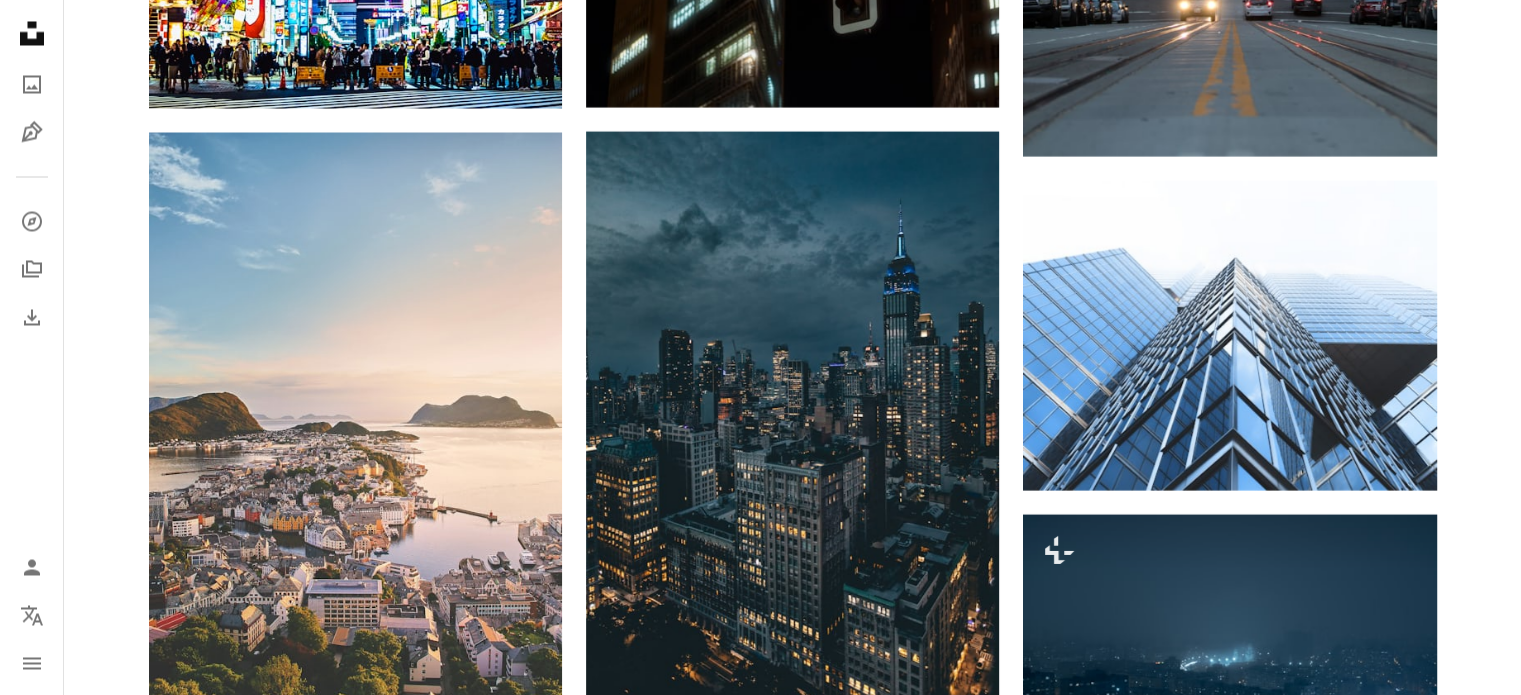 click at bounding box center [355, 1086] 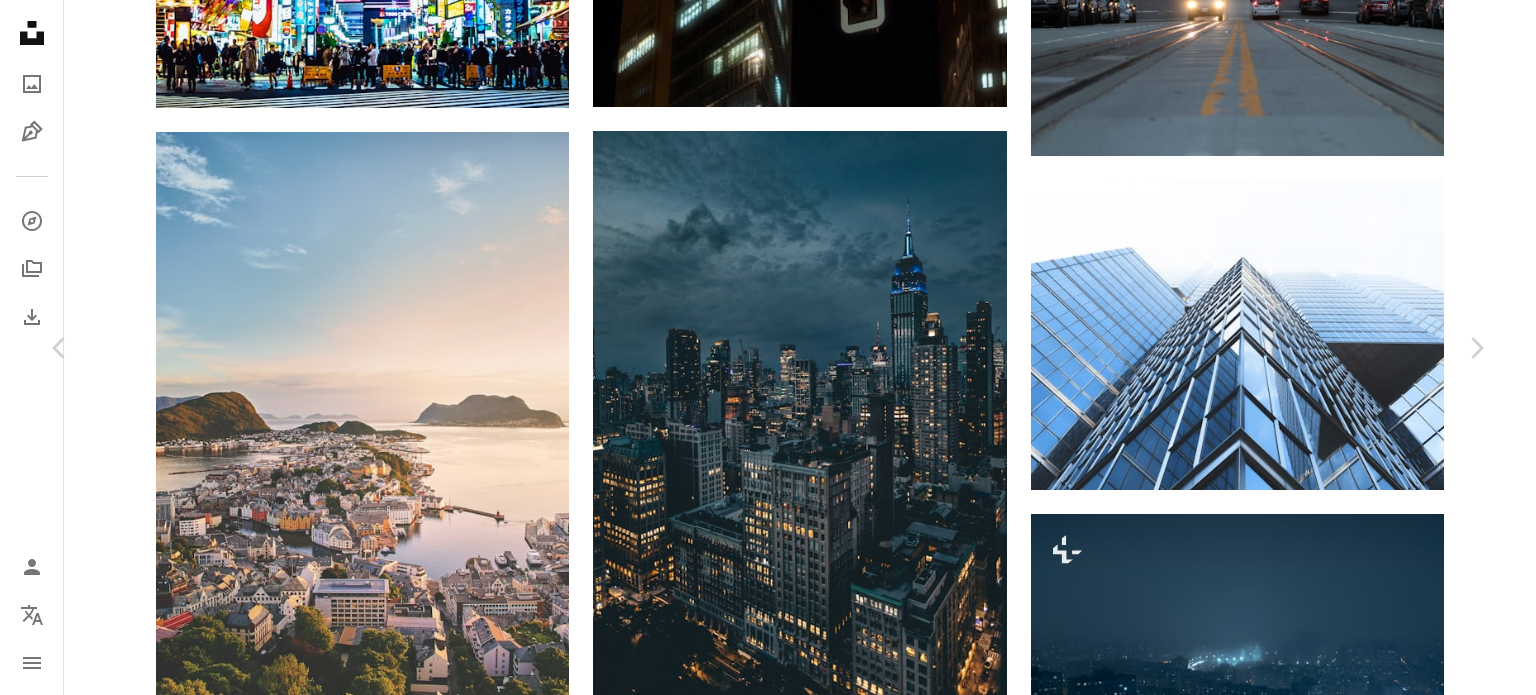 scroll, scrollTop: 900, scrollLeft: 0, axis: vertical 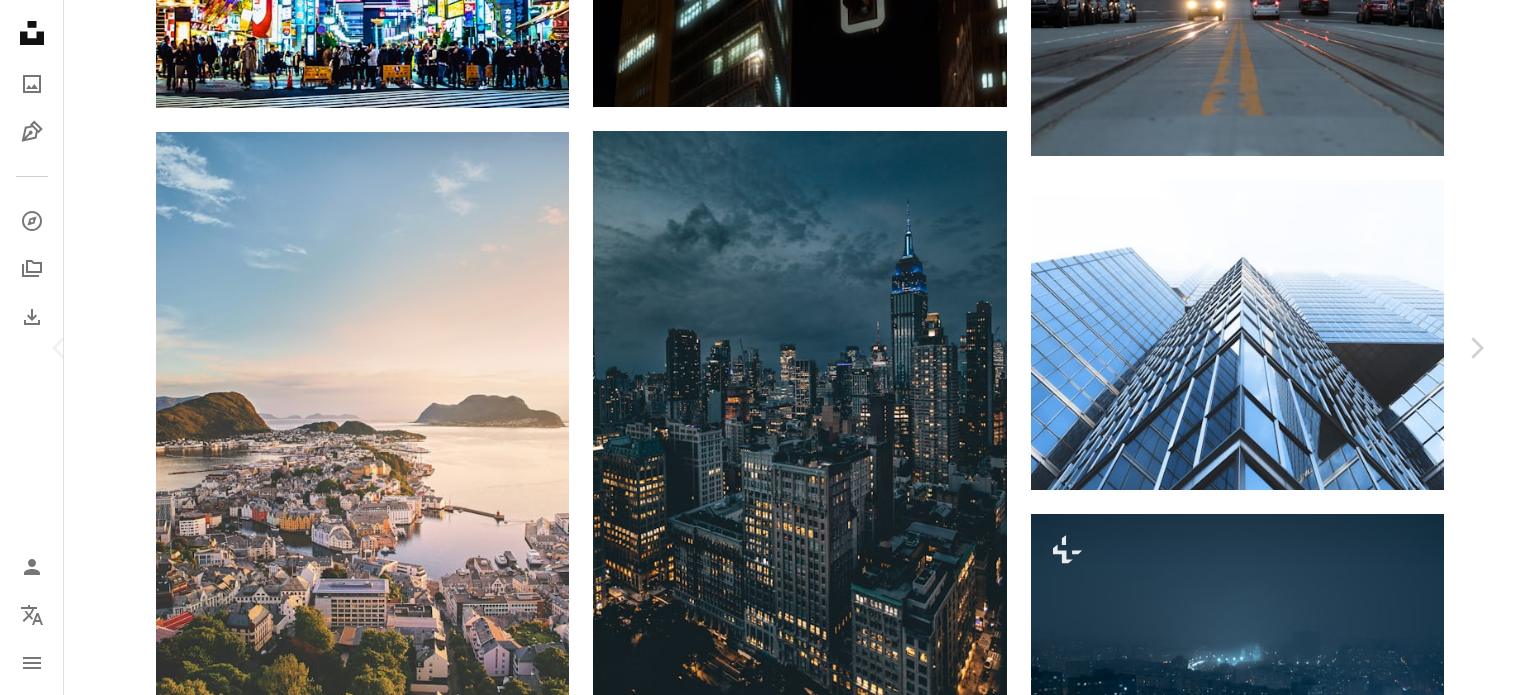 click on "An X shape Chevron left Chevron right Polina Kuzovkova Para Unsplash+ A heart A plus sign A lock Baixar Zoom in Destaque em Fotos , Arquitetura e Interiores A forward-right arrow Compartilhar More Actions Cidade e infraestrutura › Arranha-céu A map marker [CITY], [COUNTRY] Calendar outlined Publicada em 9 de dezembro de 2024 Camera SONY, ILCE-7M4 Safety Com a Licença da Unsplash+ viajar cidade [COUNTRY] aventura [CITY] fotografia de rua asiático viagem Ásia Arranha céus cidade moderna cidade urbana Viaje pelo mundo cidade asiática Megapolis Imagens gratuitas Desta série Chevron right Plus sign for Unsplash+ Plus sign for Unsplash+ Plus sign for Unsplash+ Plus sign for Unsplash+ Plus sign for Unsplash+ Plus sign for Unsplash+ Plus sign for Unsplash+ Plus sign for Unsplash+ Imagens relacionadas Plus sign for Unsplash+ A heart A plus sign Polina Kuzovkova Para Unsplash+ A lock Baixar Plus sign for Unsplash+ A heart A plus sign George Dagerotip Para Unsplash+ A lock Baixar A heart A plus sign" at bounding box center [768, 4417] 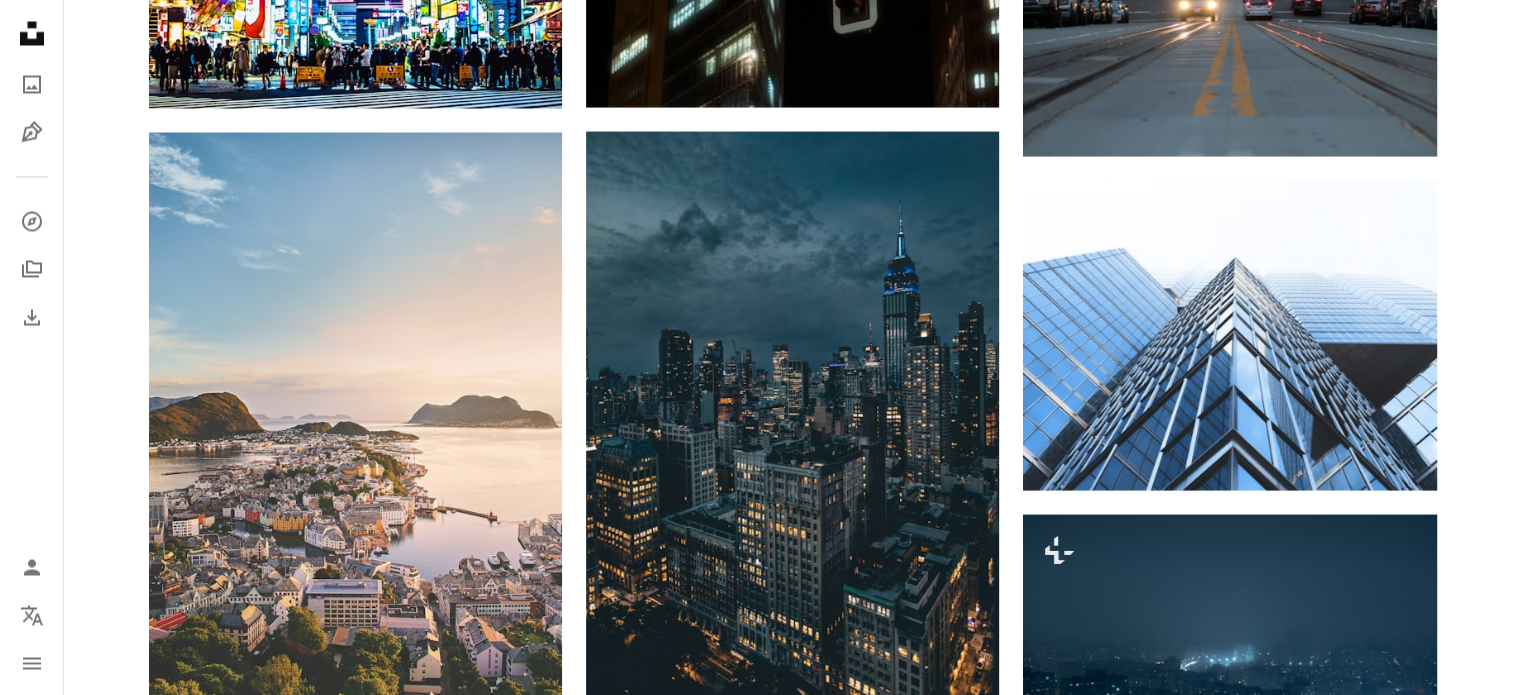 click at bounding box center [355, 1086] 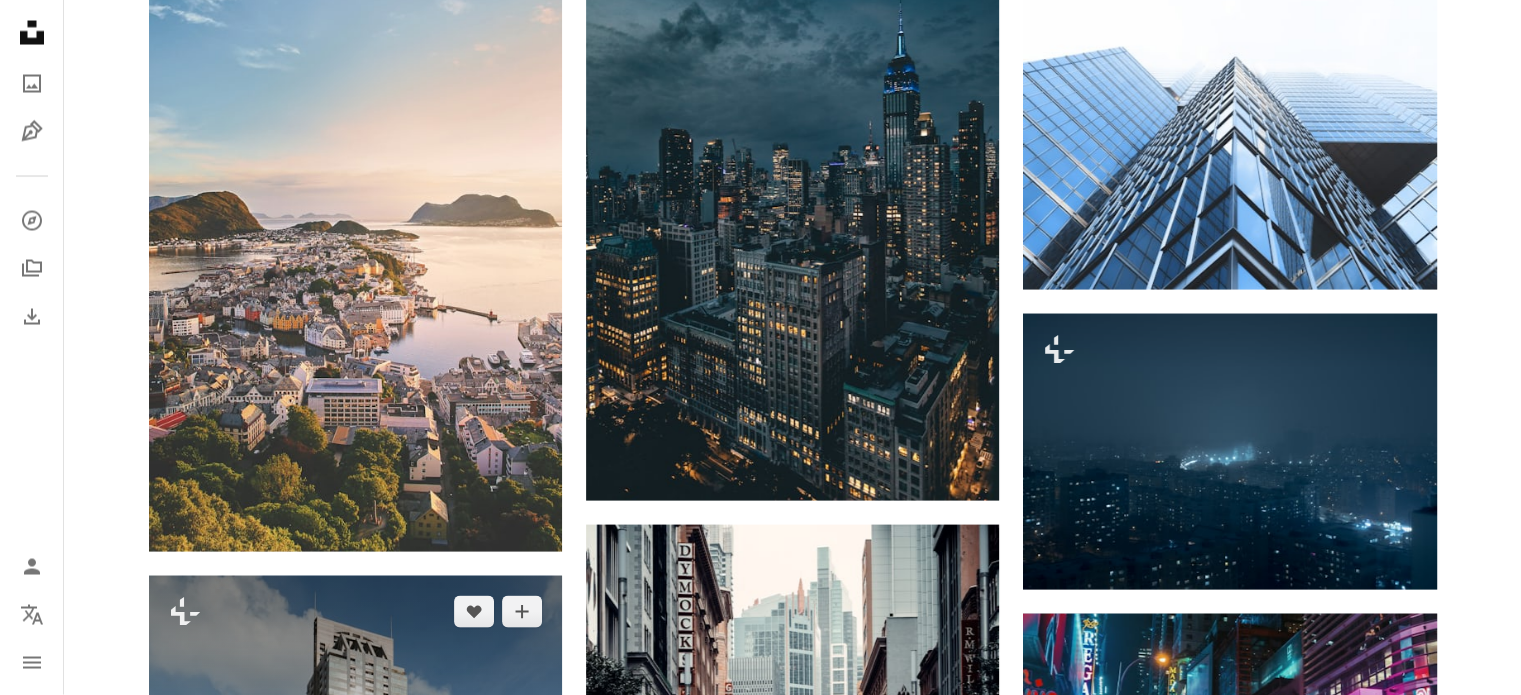 scroll, scrollTop: 34463, scrollLeft: 0, axis: vertical 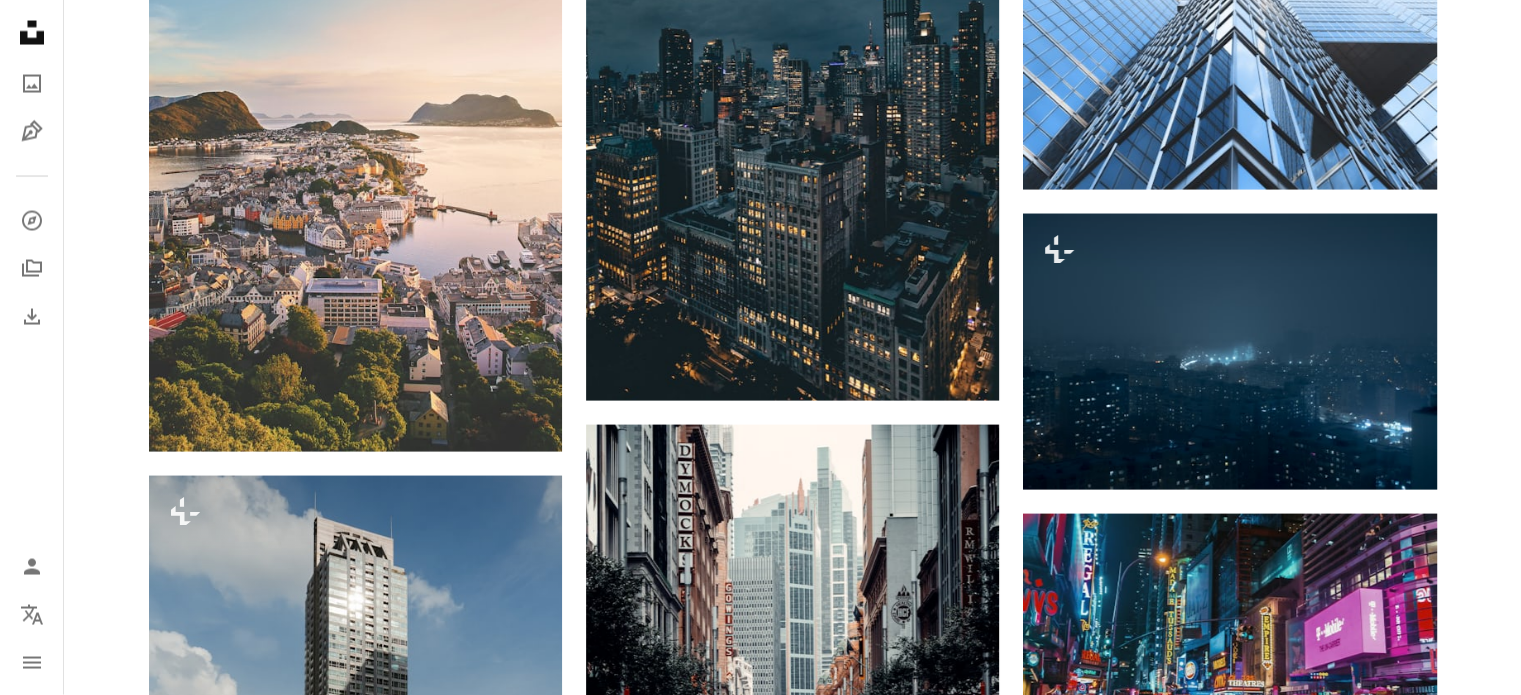 click at bounding box center (355, 1258) 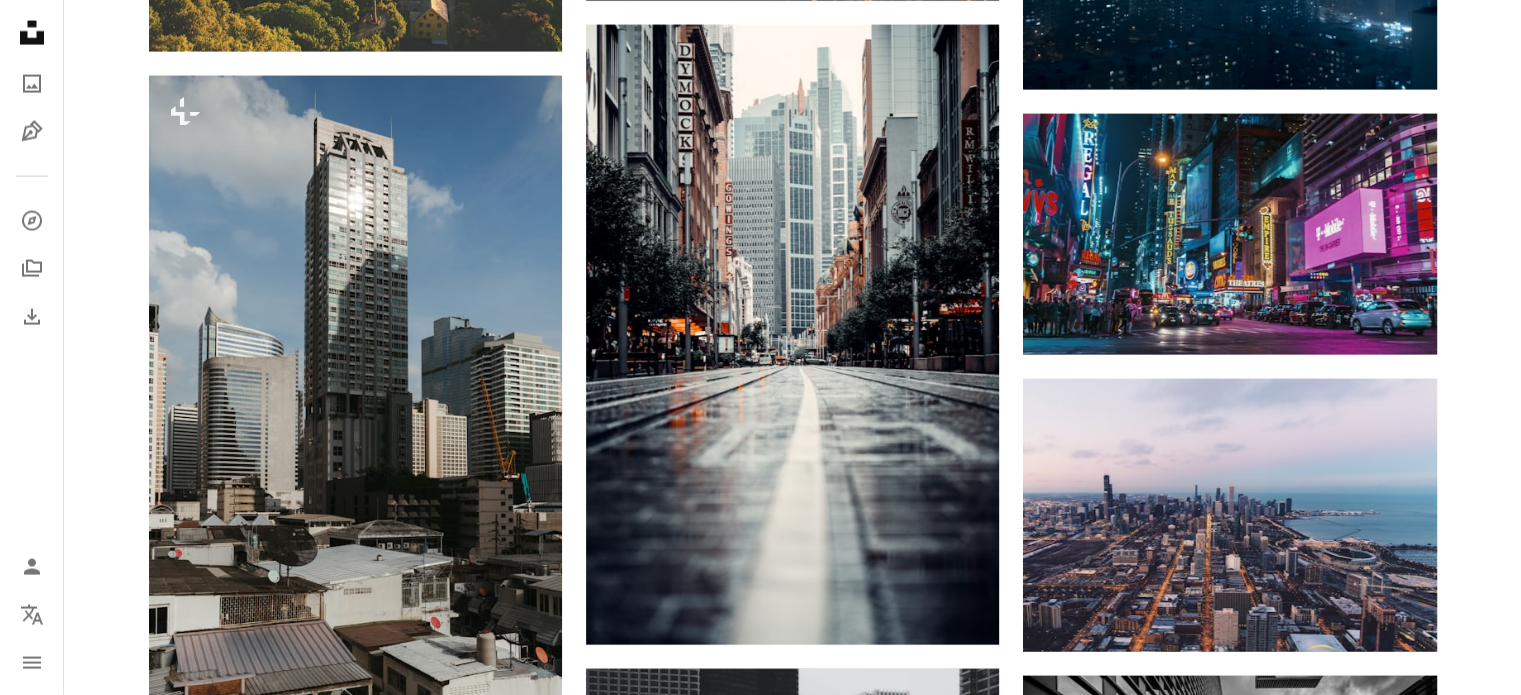 scroll, scrollTop: 35471, scrollLeft: 0, axis: vertical 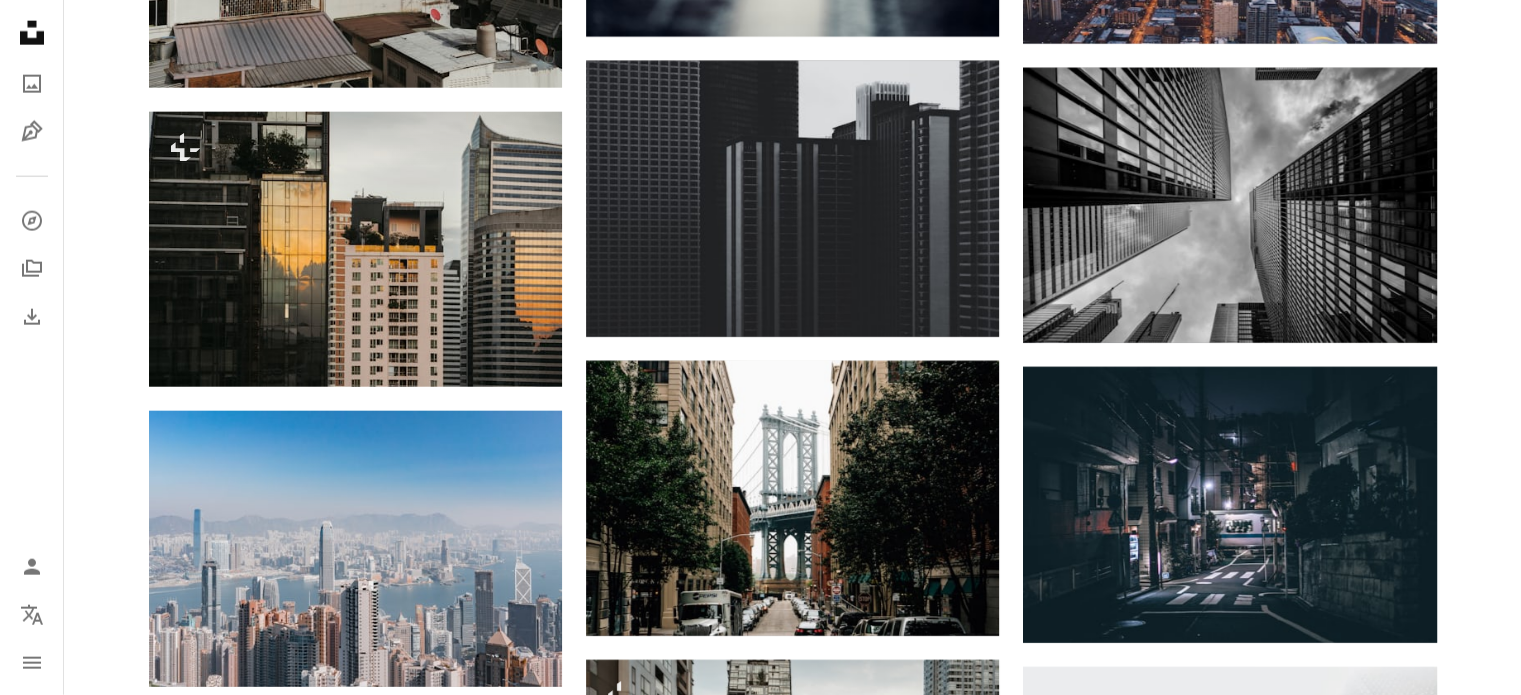 click at bounding box center [355, 849] 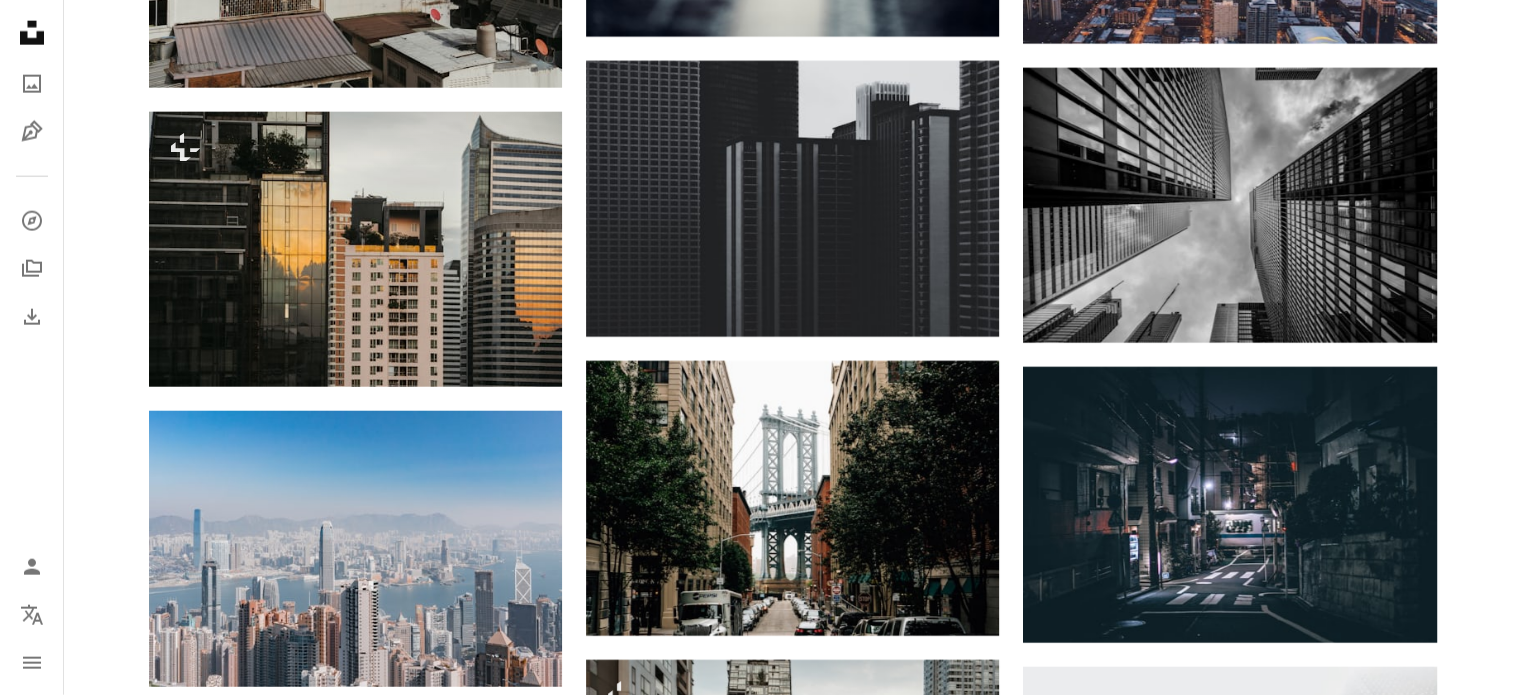 click at bounding box center [355, 1175] 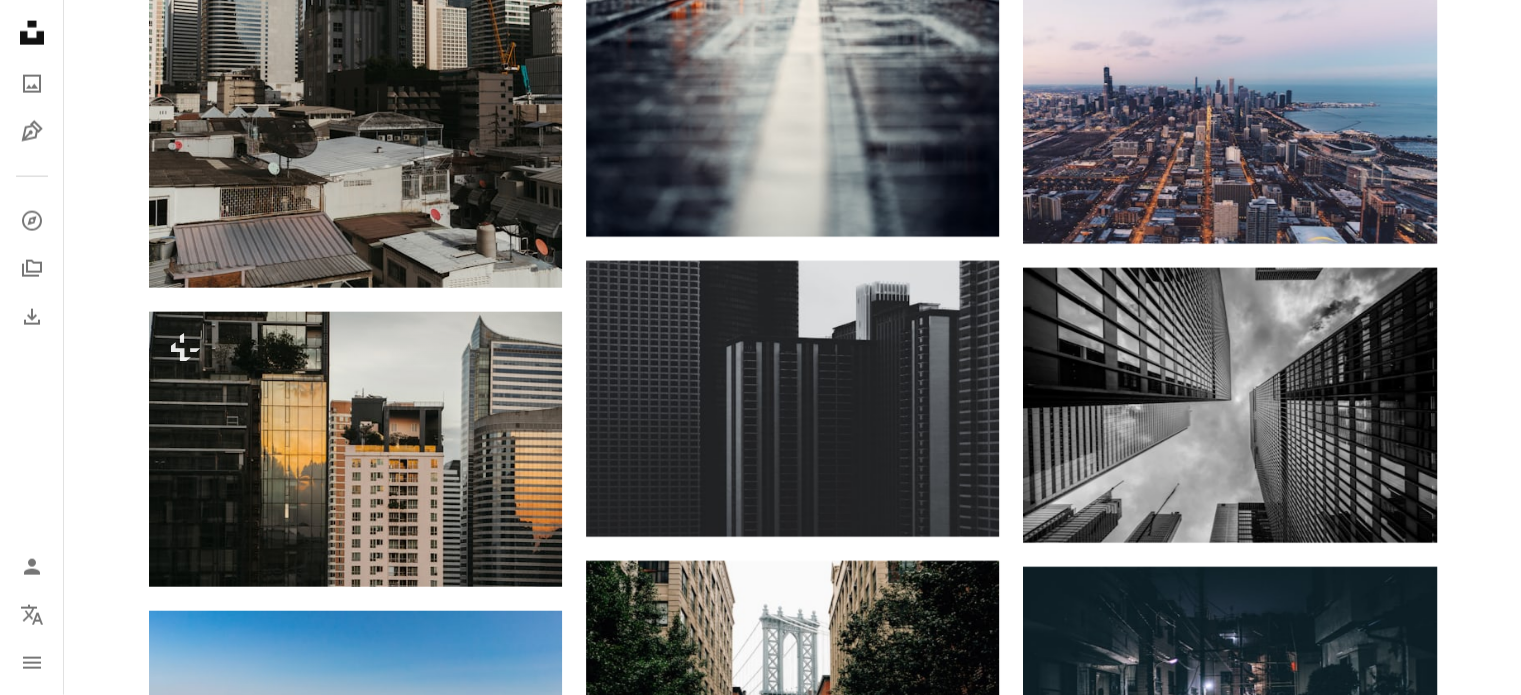 scroll, scrollTop: 35171, scrollLeft: 0, axis: vertical 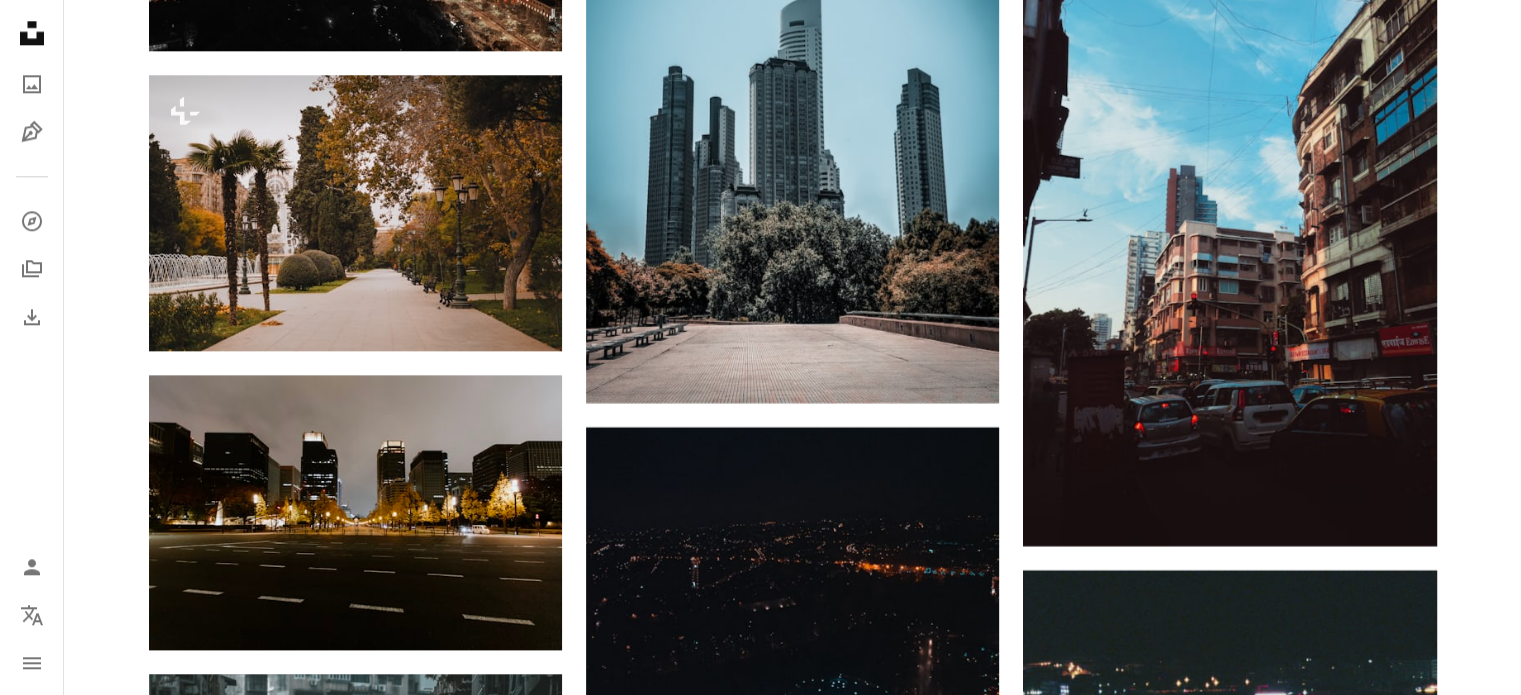 drag, startPoint x: 1144, startPoint y: 143, endPoint x: 1398, endPoint y: 309, distance: 303.4337 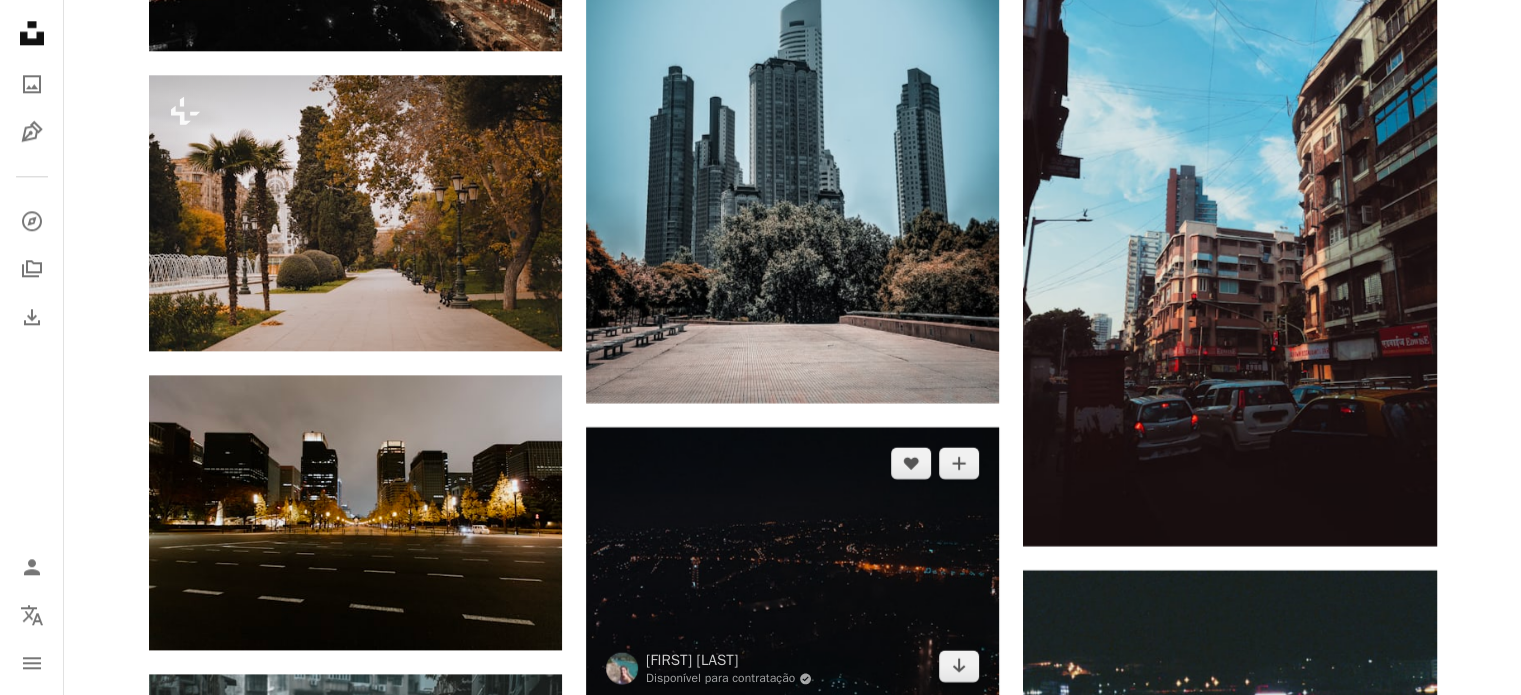 scroll, scrollTop: 86097, scrollLeft: 0, axis: vertical 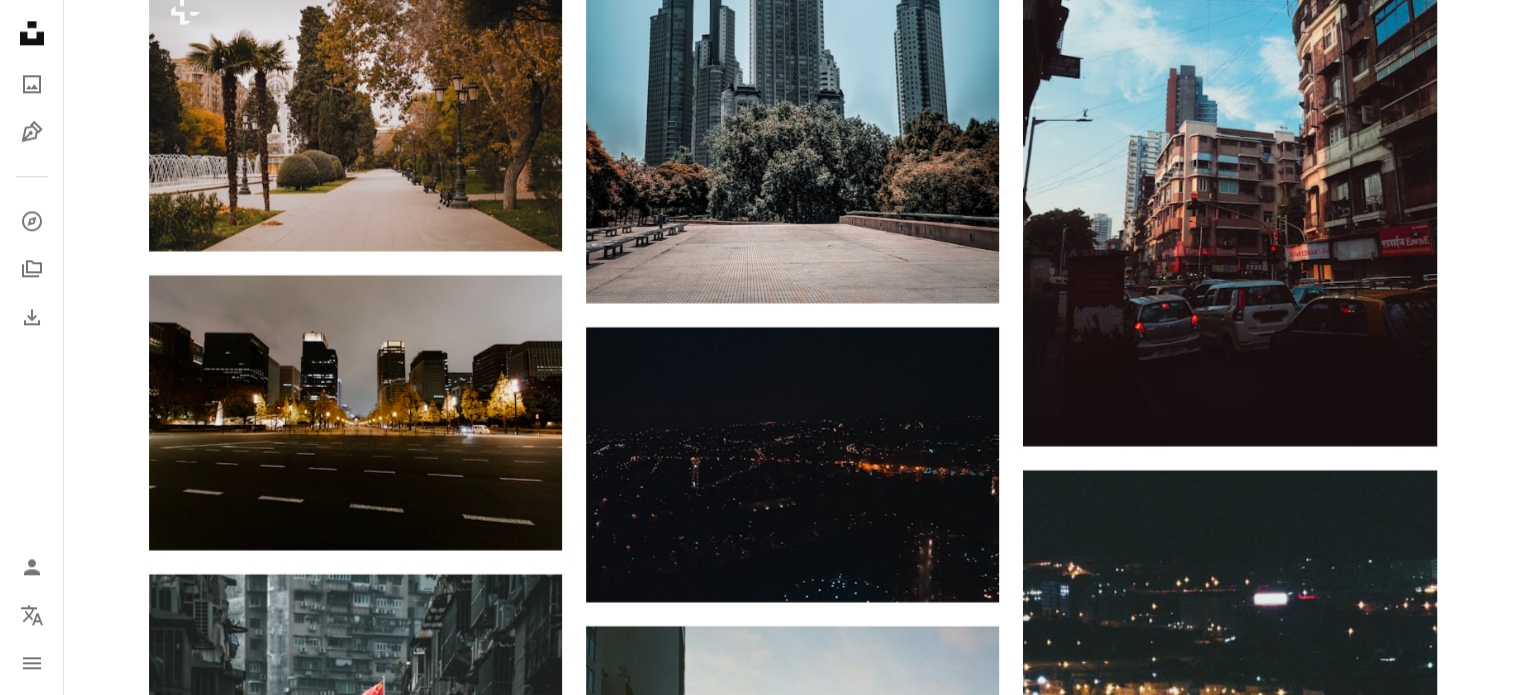 click on "[NAME] [NAME] [NAME] [NAME] [NAME] [NAME] [NAME] [NAME] [NAME]" at bounding box center (792, -39215) 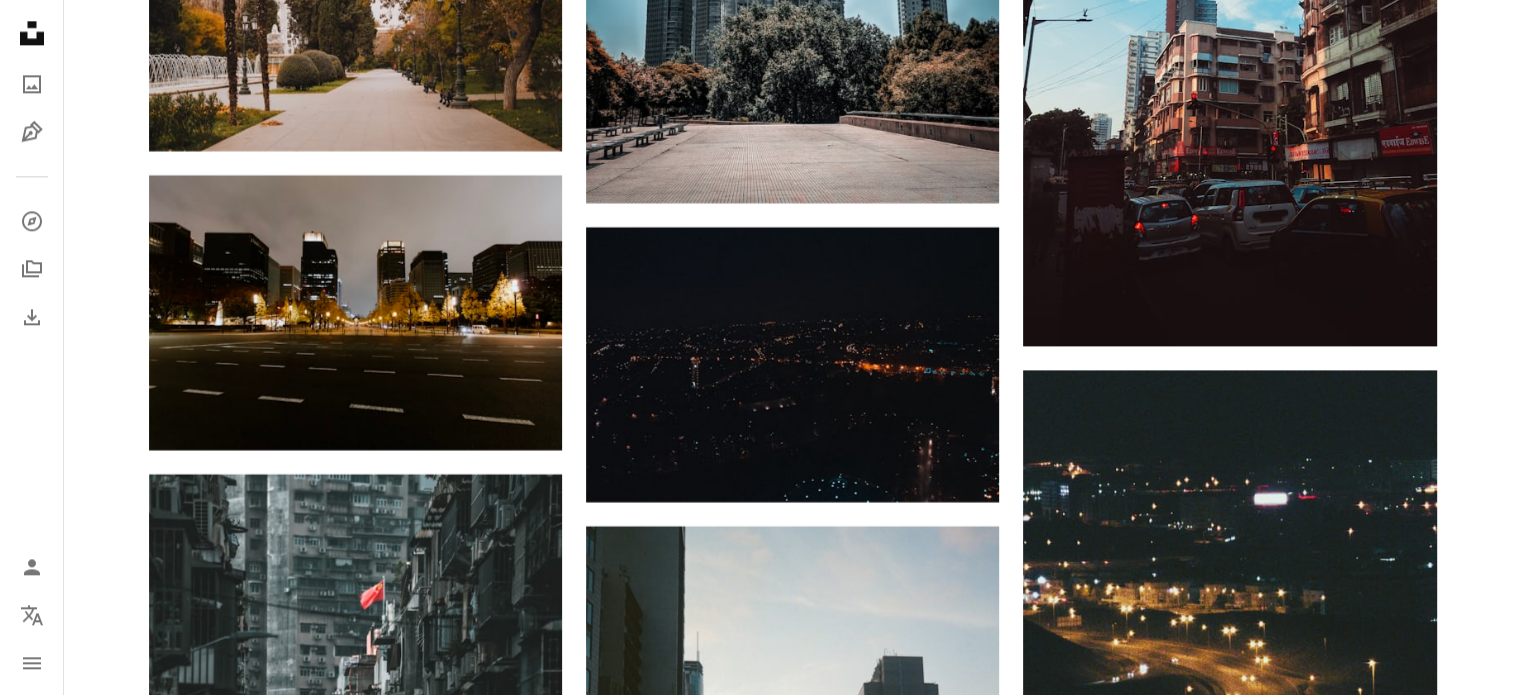 scroll, scrollTop: 86097, scrollLeft: 0, axis: vertical 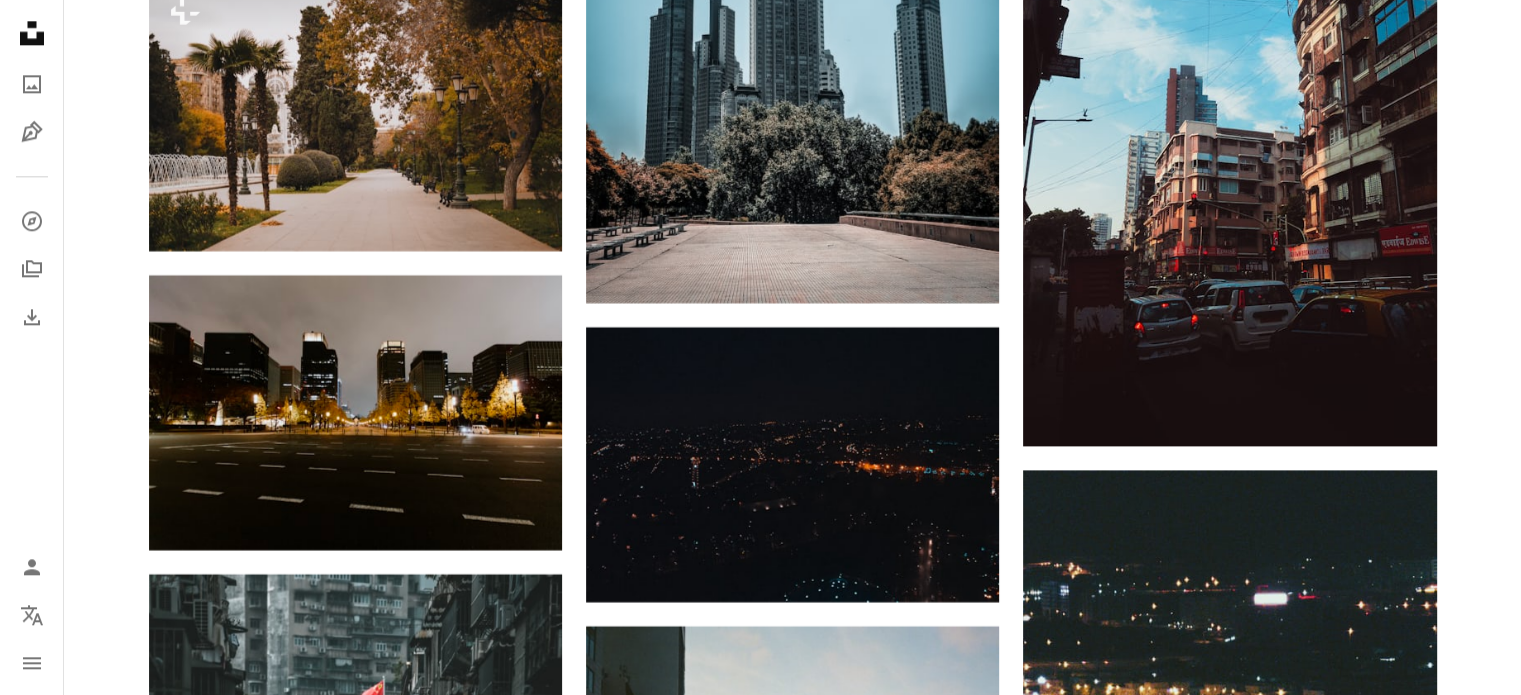 click on "[FIRST] [LAST]" at bounding box center (1166, 1526) 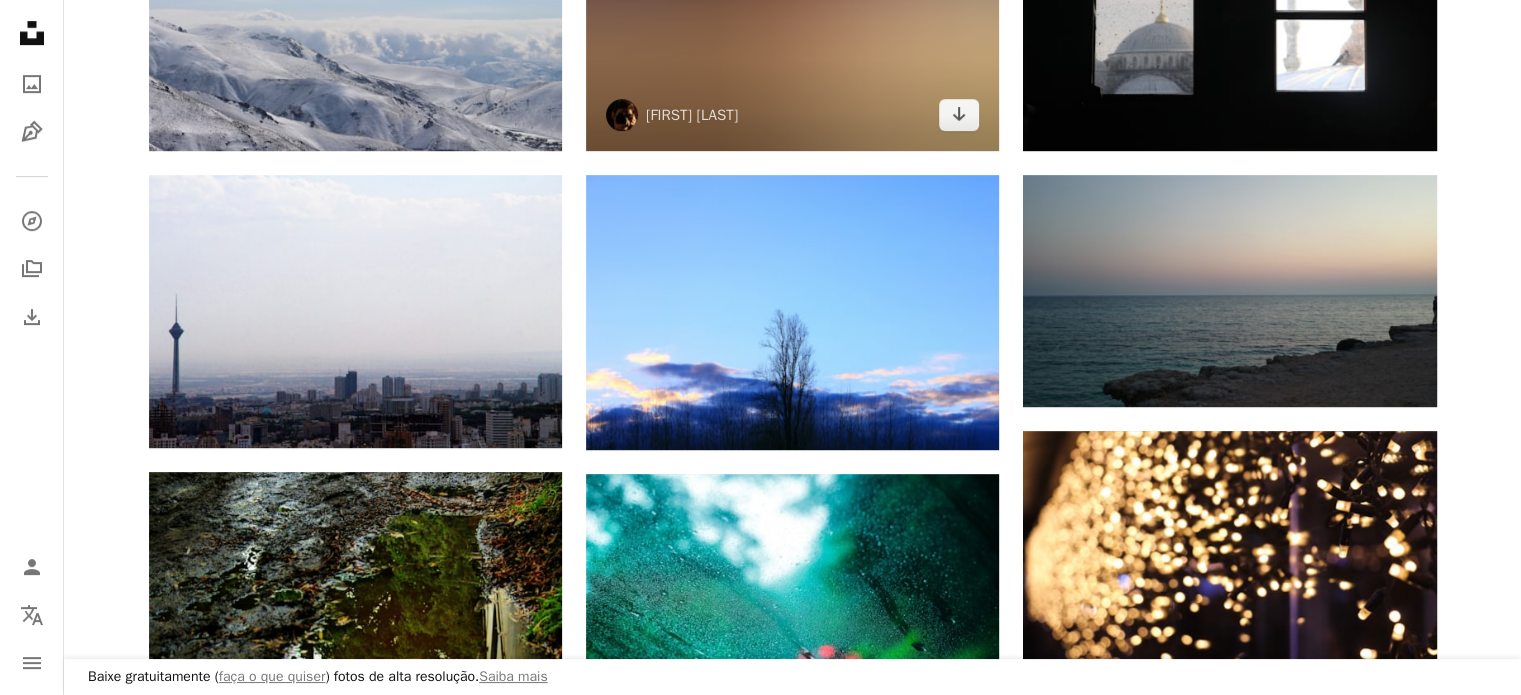 scroll, scrollTop: 1100, scrollLeft: 0, axis: vertical 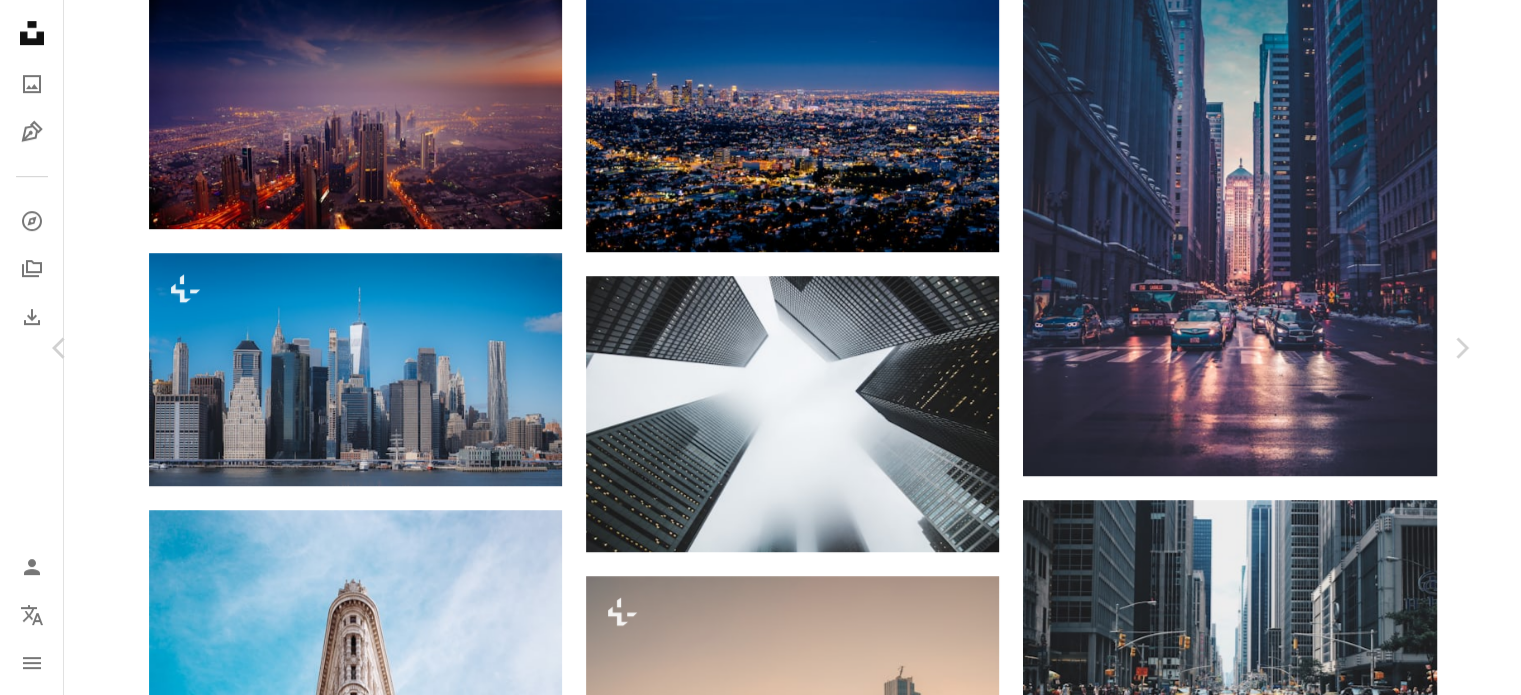 click on "[NAME] [NAME] [NAME] [NAME]" at bounding box center [760, 93430] 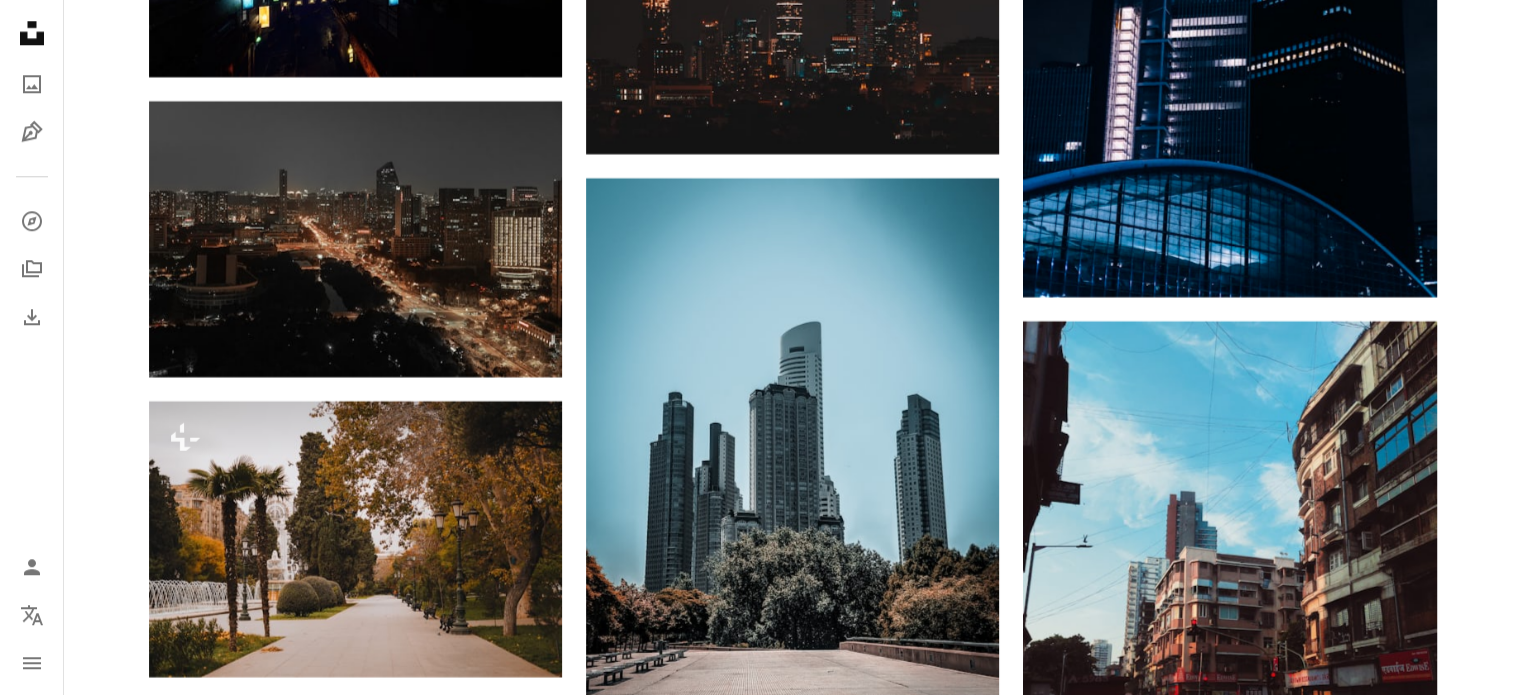 scroll, scrollTop: 85971, scrollLeft: 0, axis: vertical 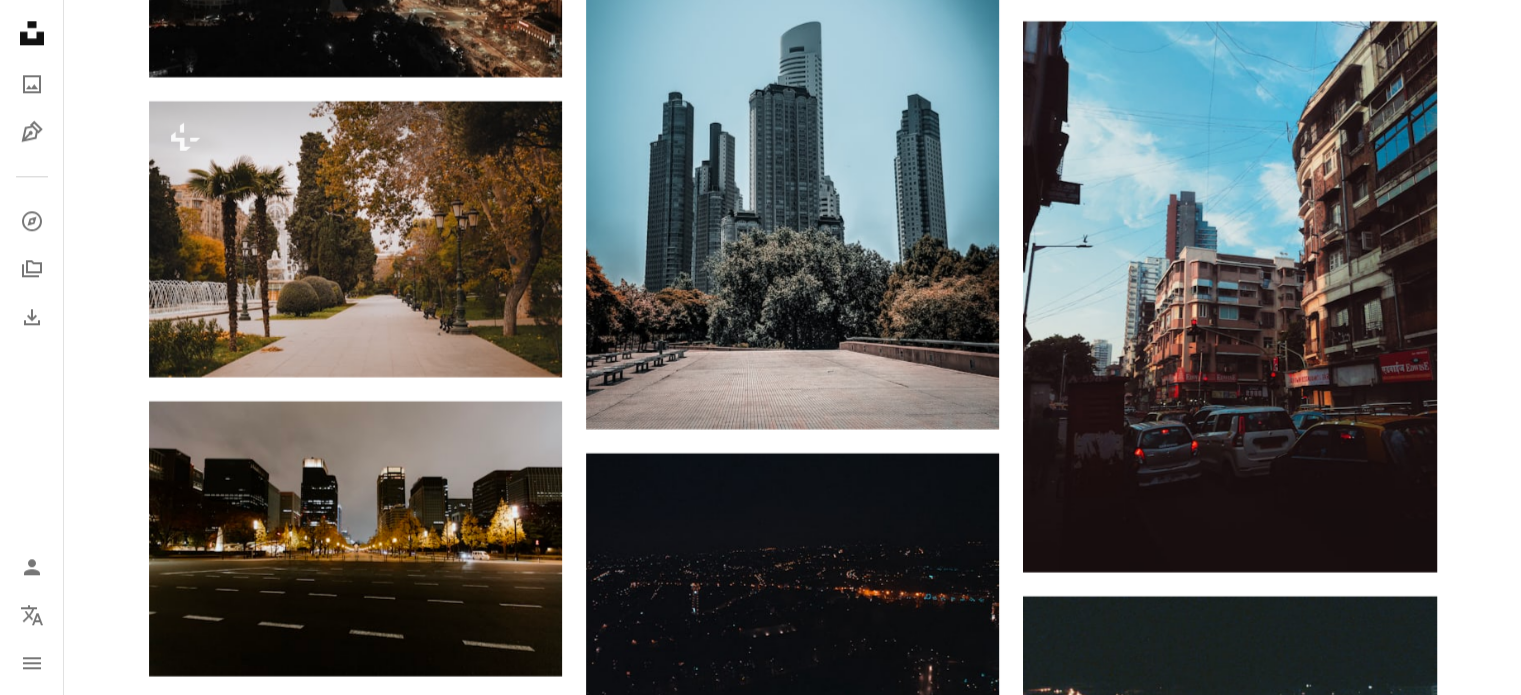 click at bounding box center [1229, 1557] 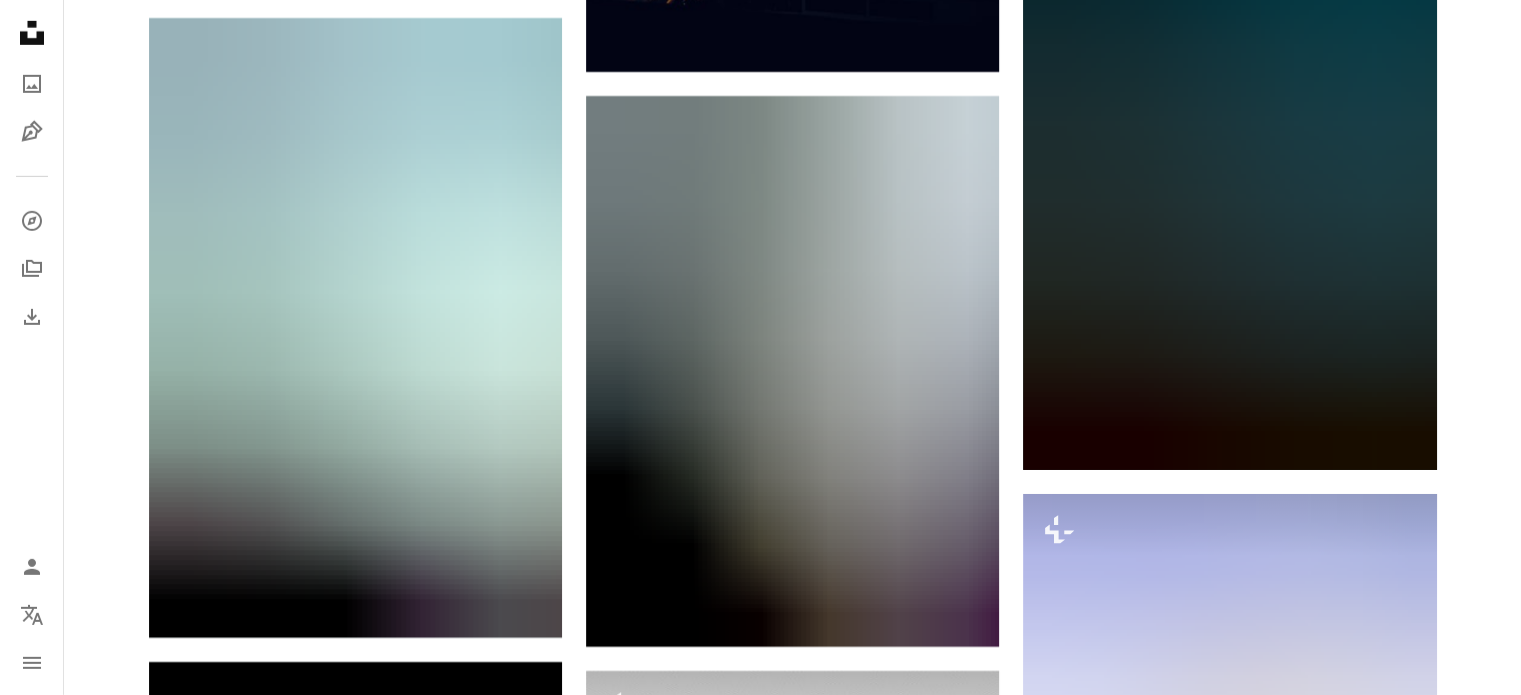 scroll, scrollTop: 89971, scrollLeft: 0, axis: vertical 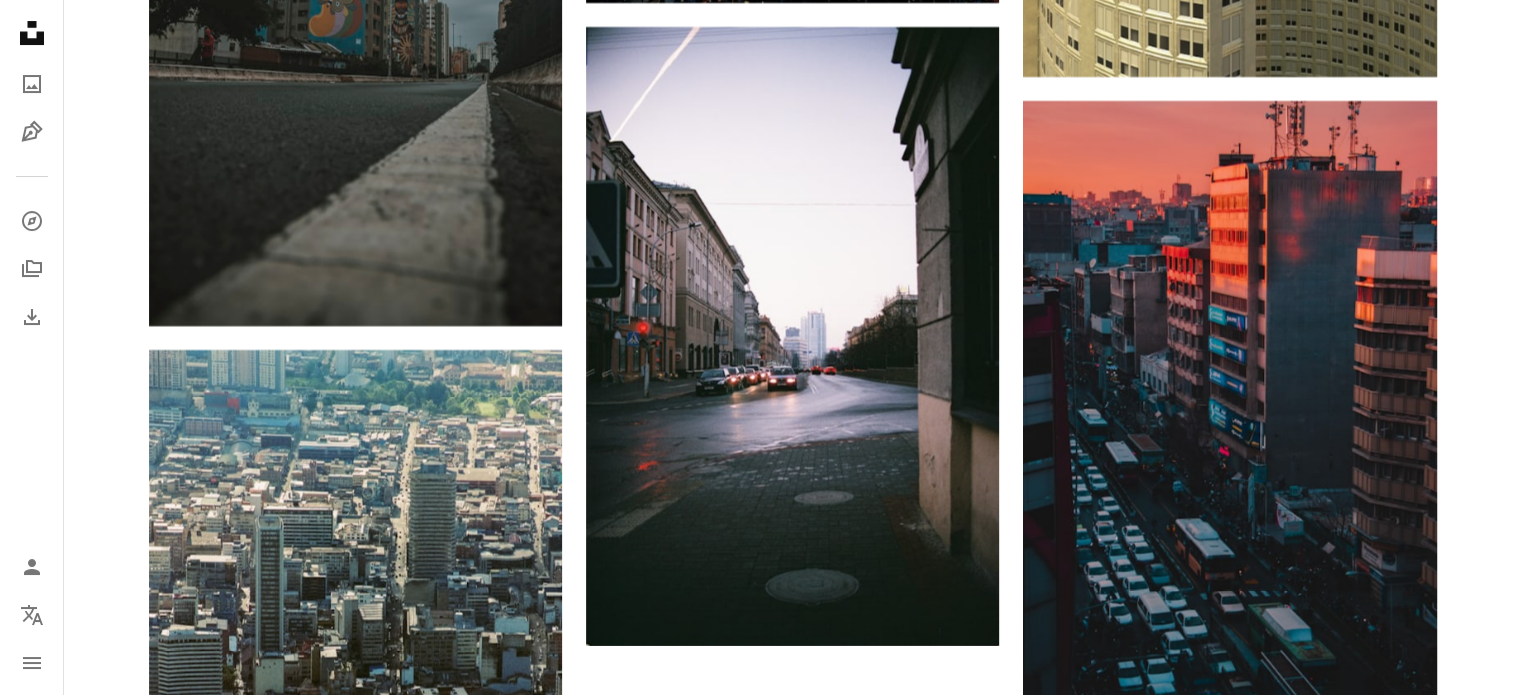 click on "Carregar mais" at bounding box center (793, 1675) 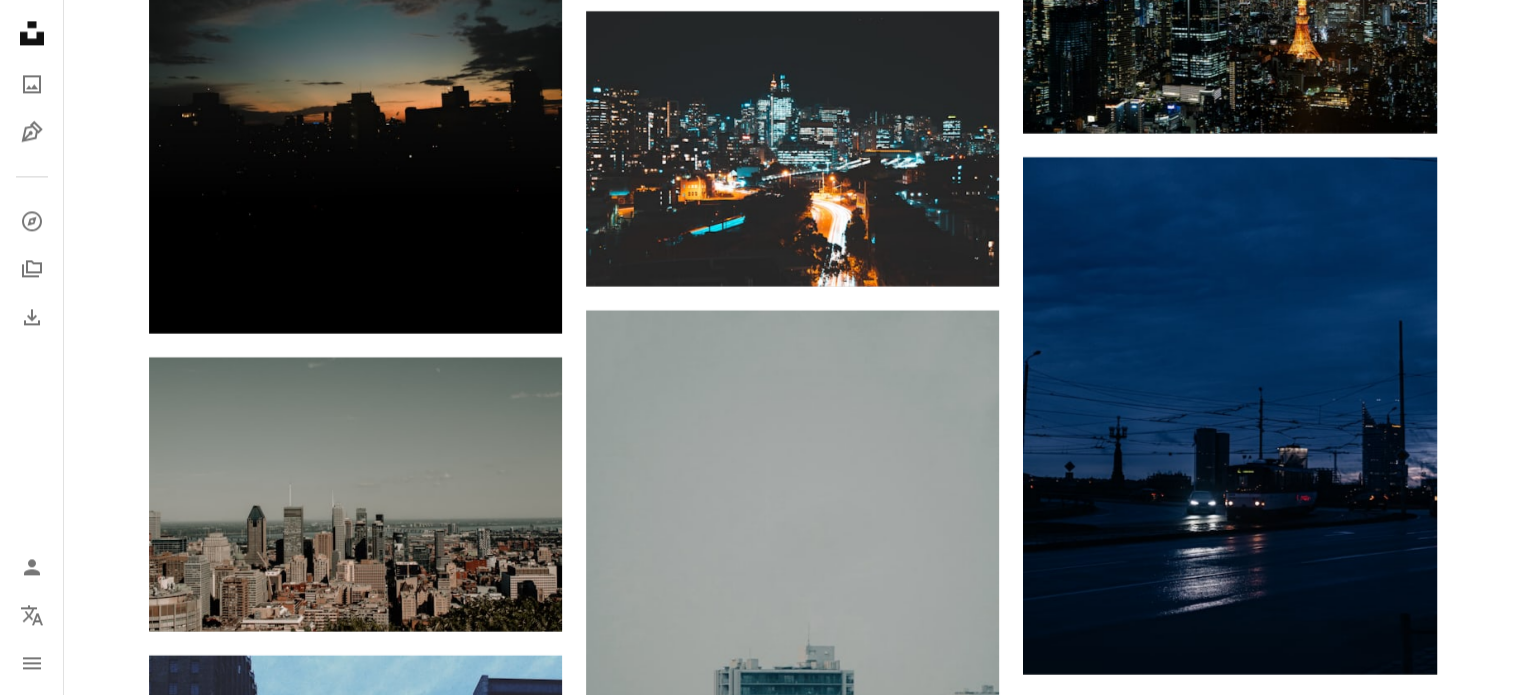 scroll, scrollTop: 101871, scrollLeft: 0, axis: vertical 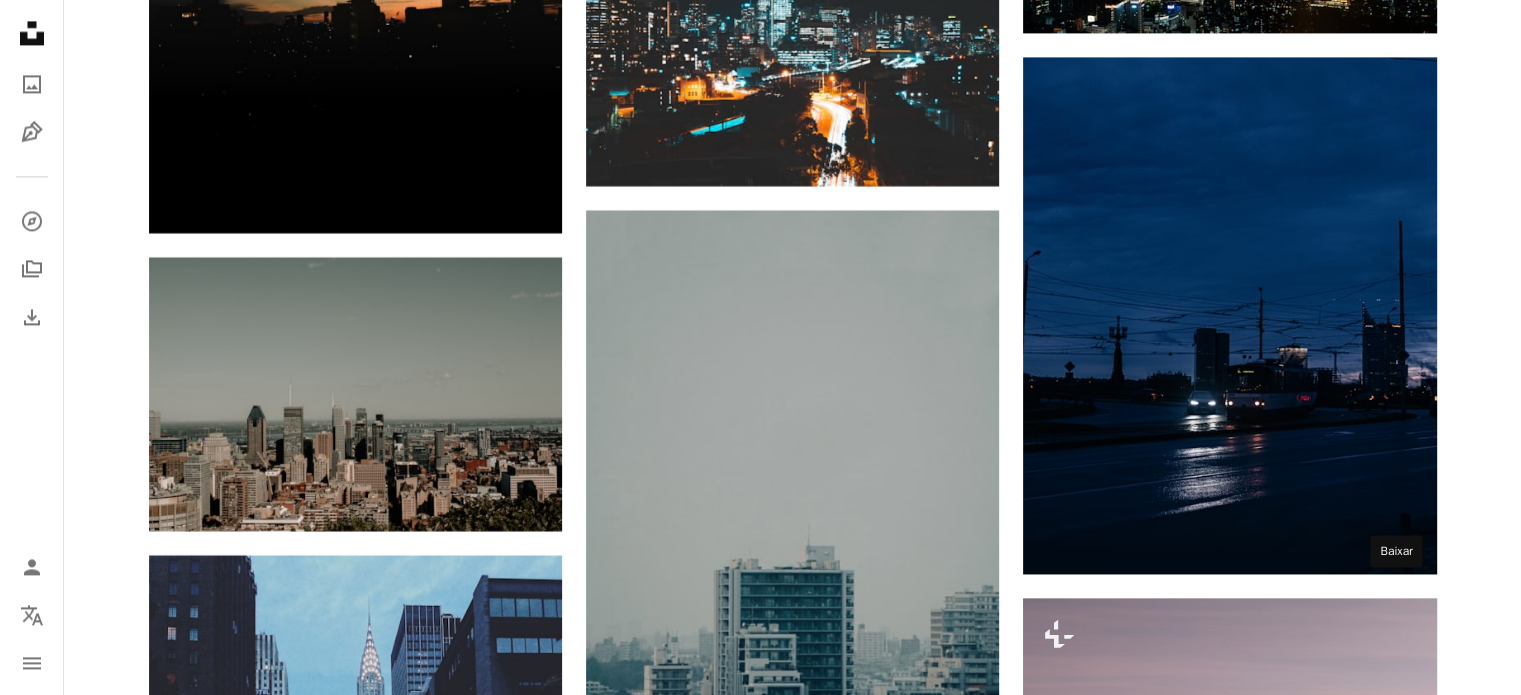 click on "Arrow pointing down" at bounding box center (1397, 1919) 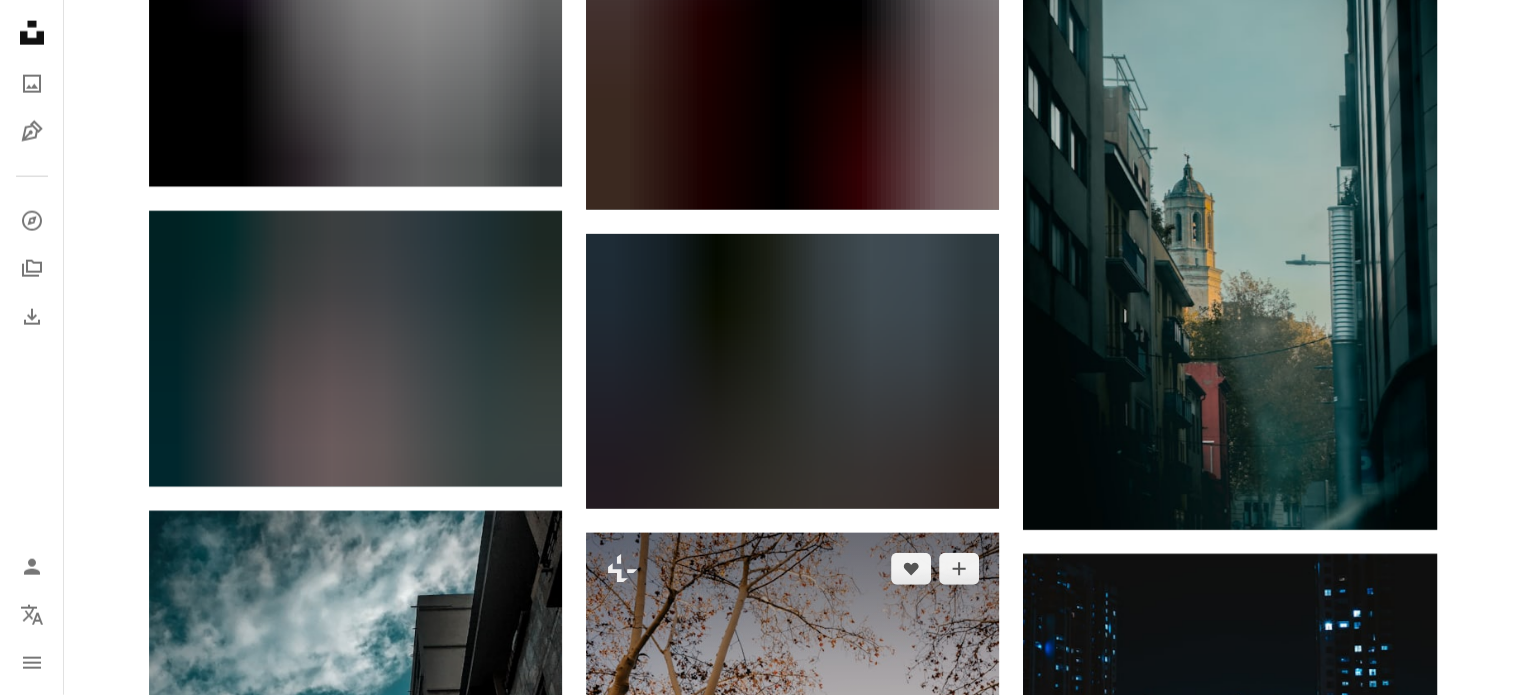 scroll, scrollTop: 104071, scrollLeft: 0, axis: vertical 